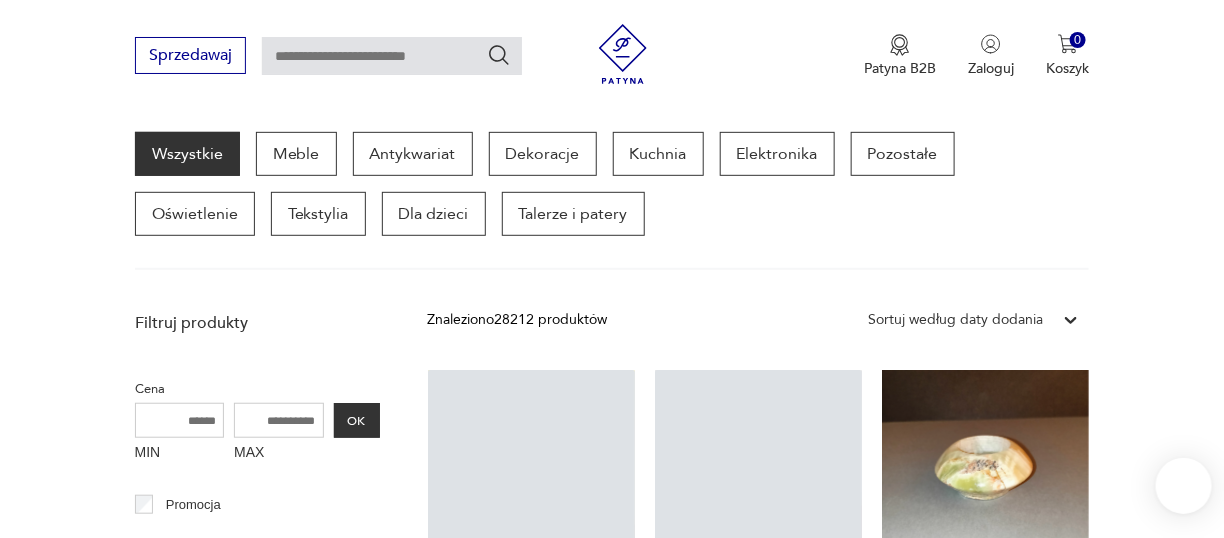 scroll, scrollTop: 0, scrollLeft: 0, axis: both 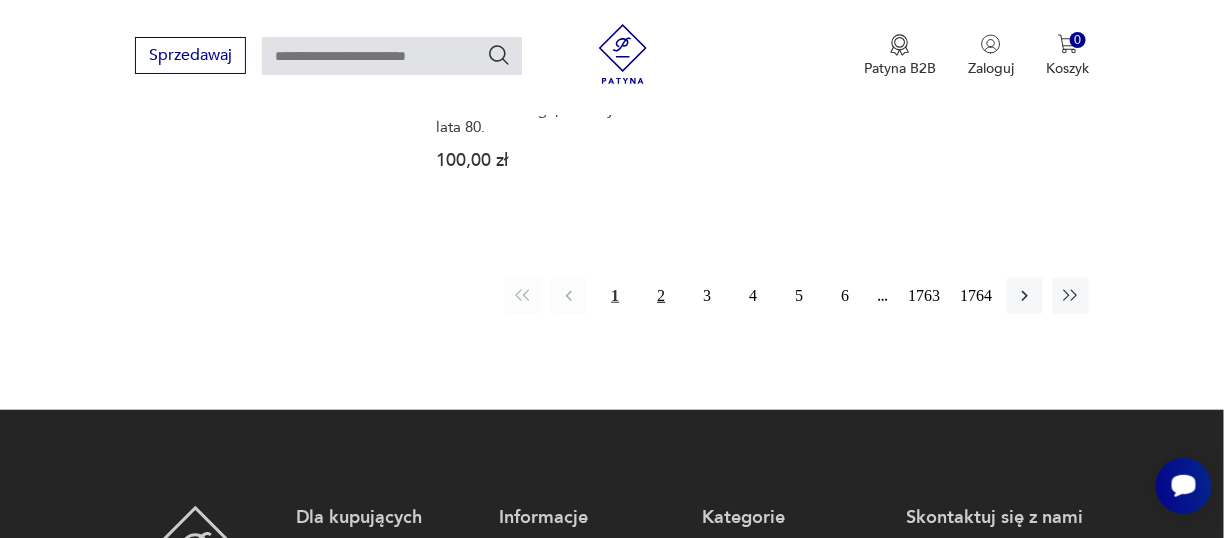 click on "2" at bounding box center (661, 296) 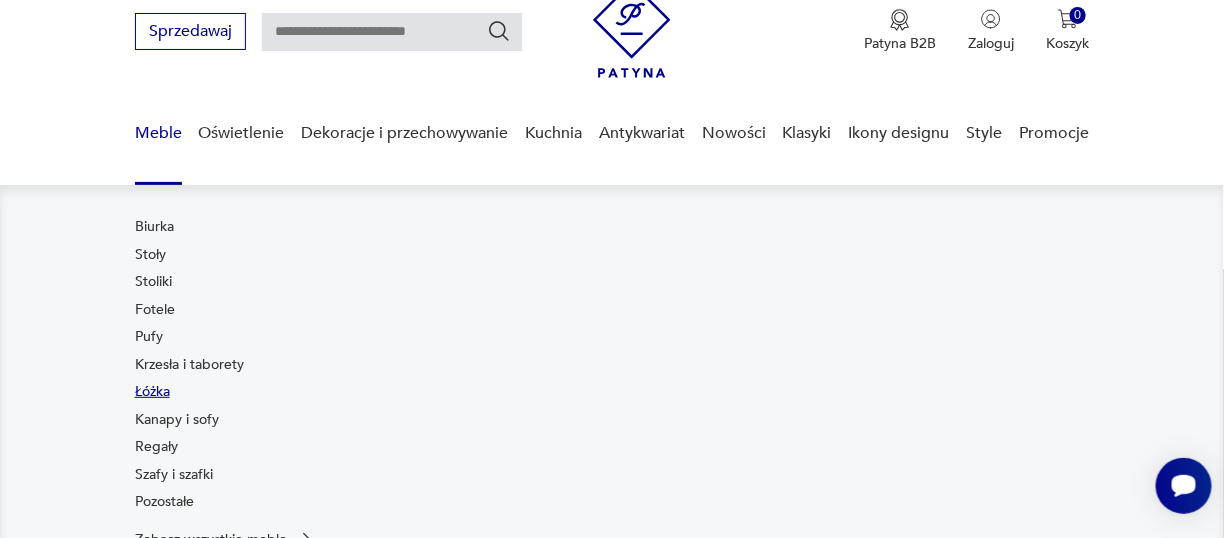 scroll, scrollTop: 100, scrollLeft: 0, axis: vertical 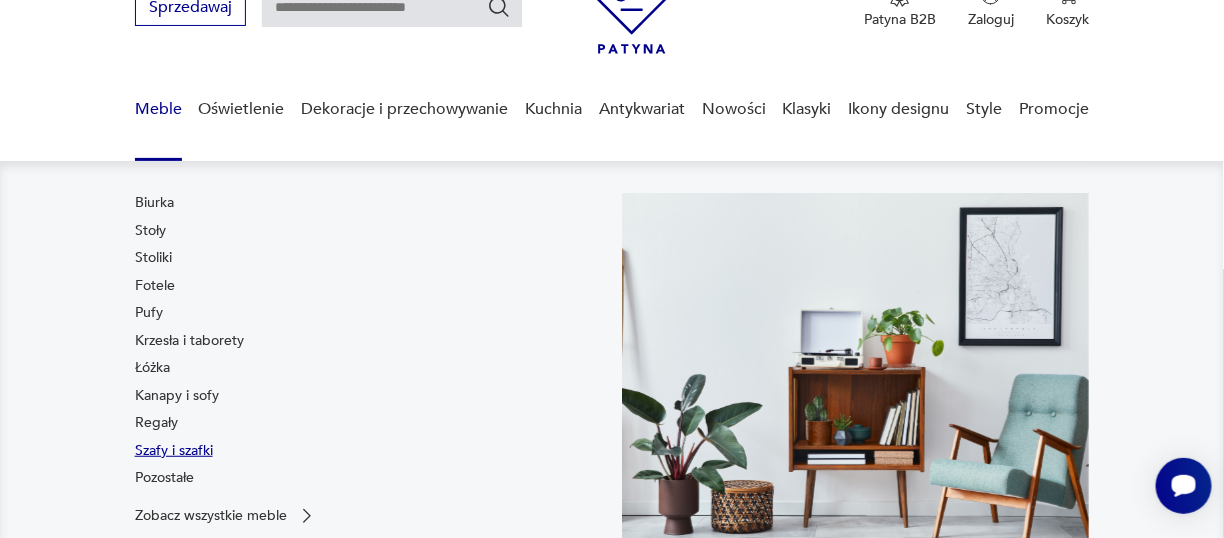 click on "Szafy i szafki" at bounding box center (174, 451) 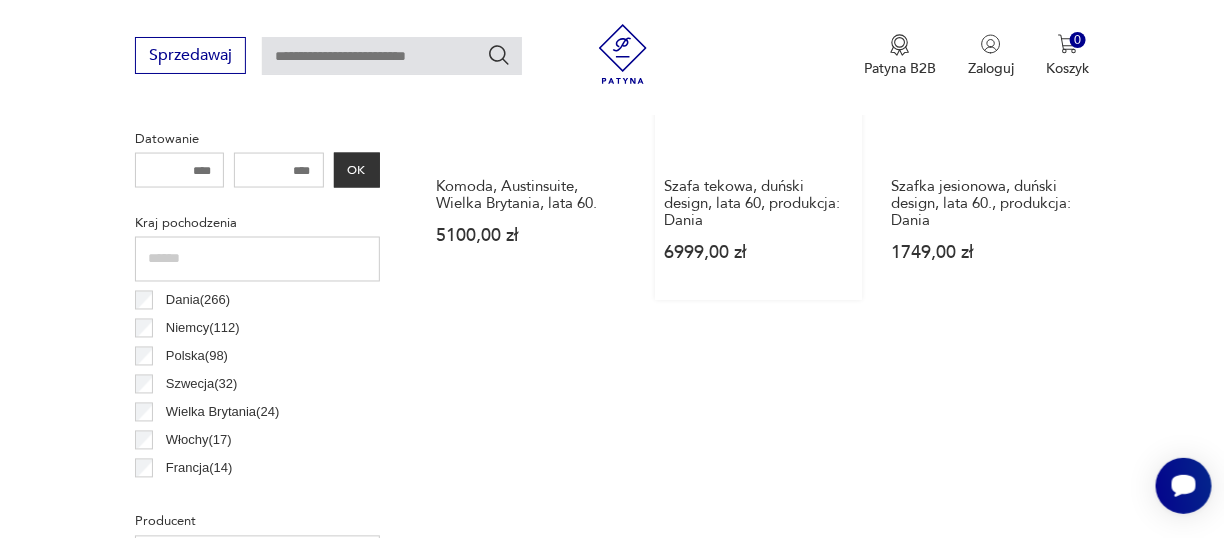 scroll, scrollTop: 698, scrollLeft: 0, axis: vertical 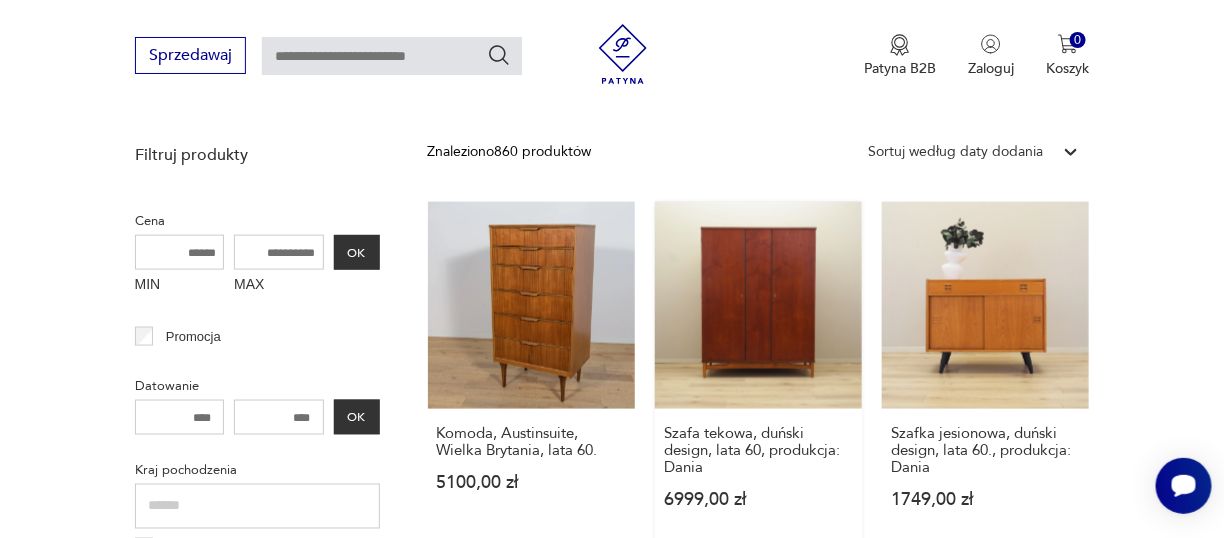 click on "Szafa tekowa, duński design, lata 60, produkcja: Dania 6999,00 zł" at bounding box center (758, 375) 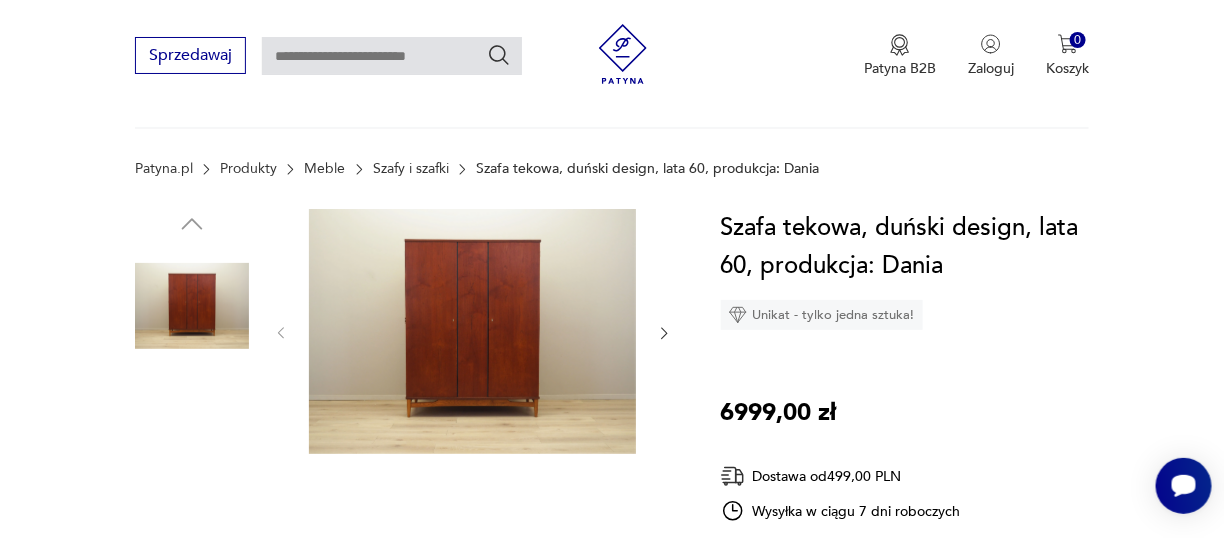 scroll, scrollTop: 200, scrollLeft: 0, axis: vertical 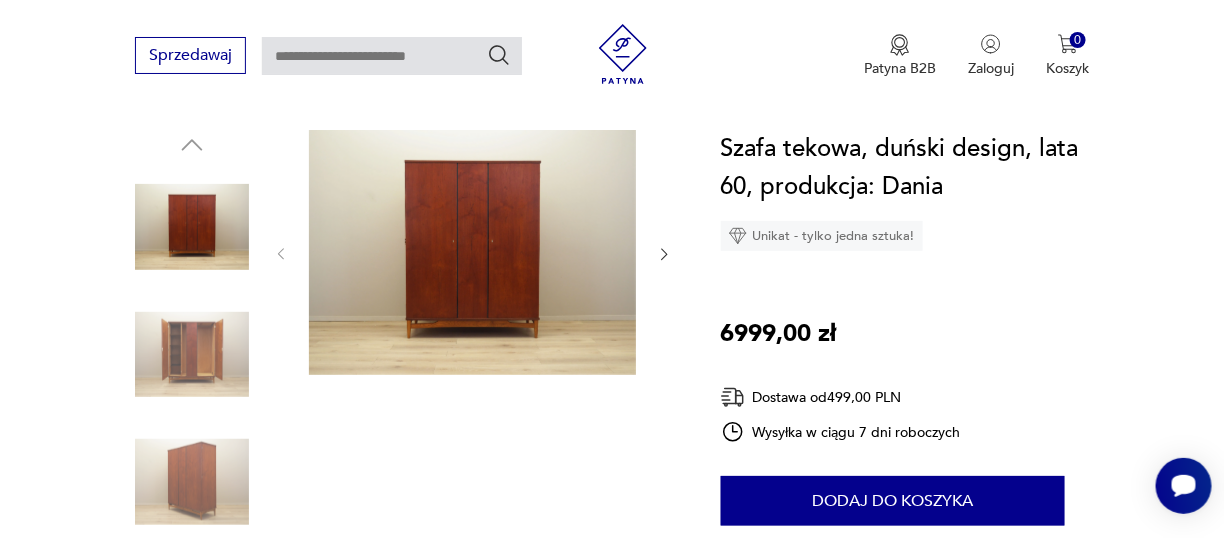 click at bounding box center (664, 254) 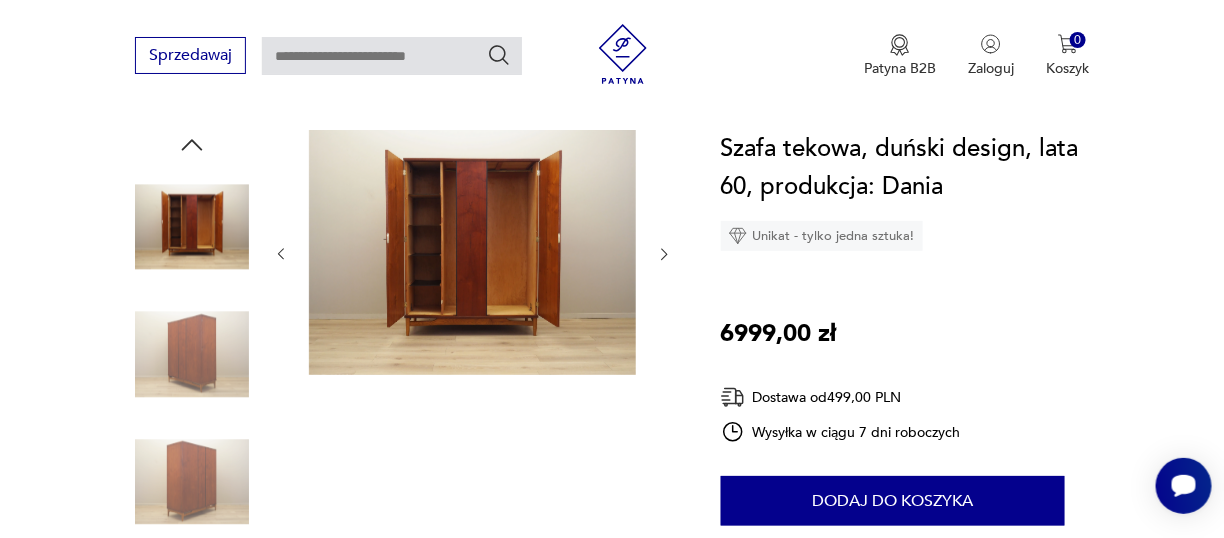 click at bounding box center (664, 254) 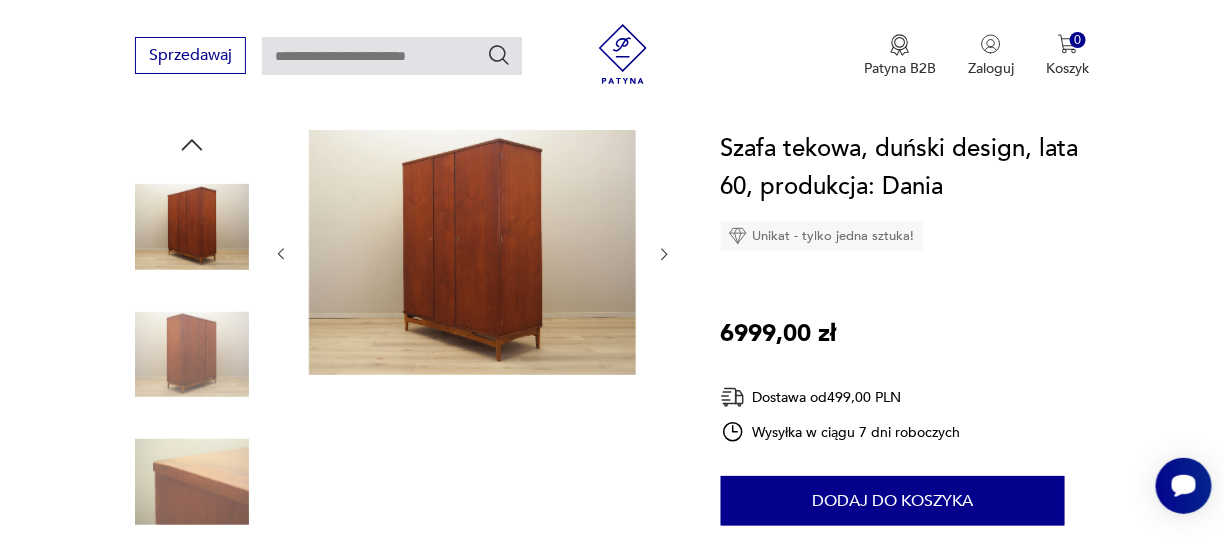 click at bounding box center (664, 254) 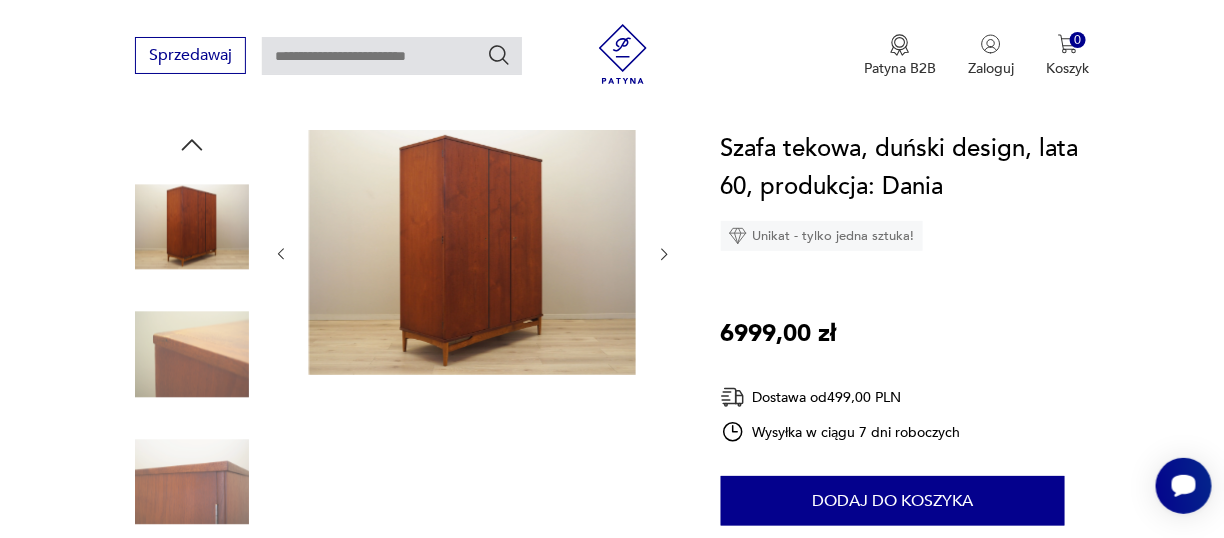 click at bounding box center (664, 254) 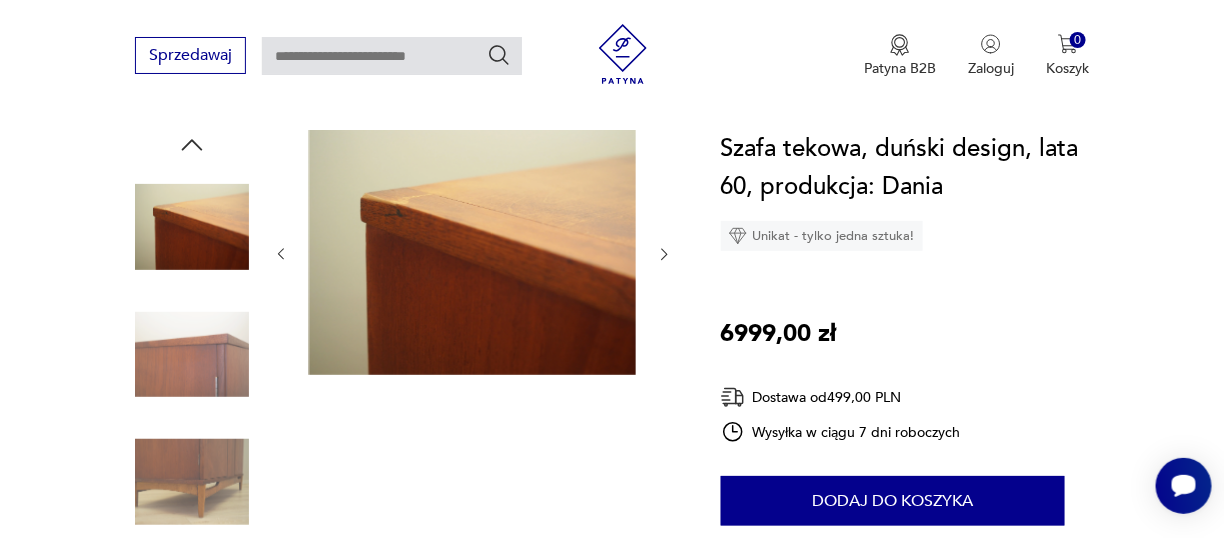 click at bounding box center (281, 254) 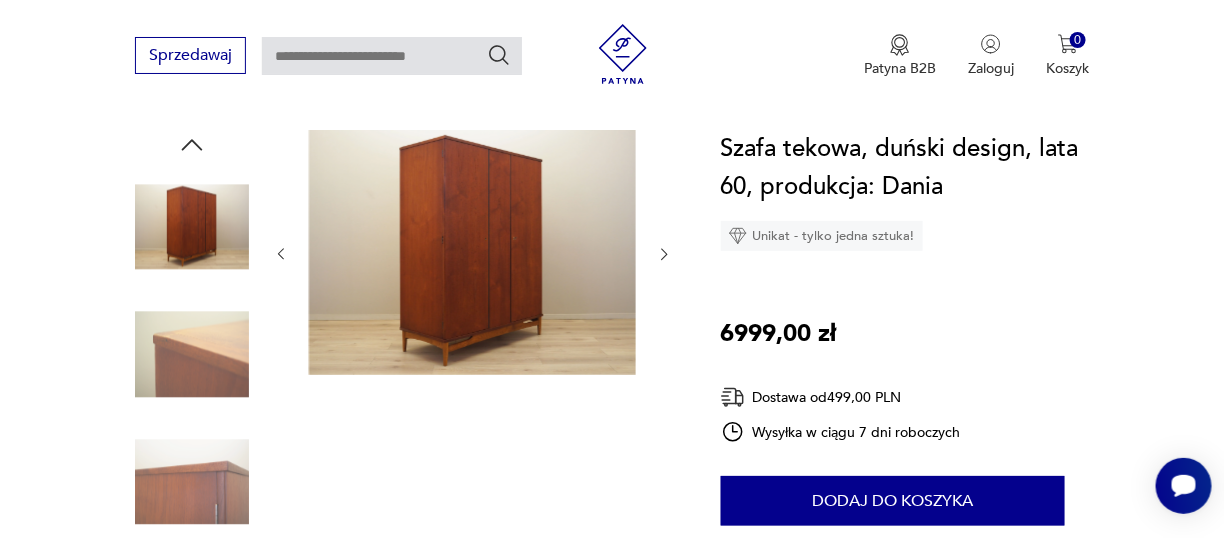 click at bounding box center (281, 254) 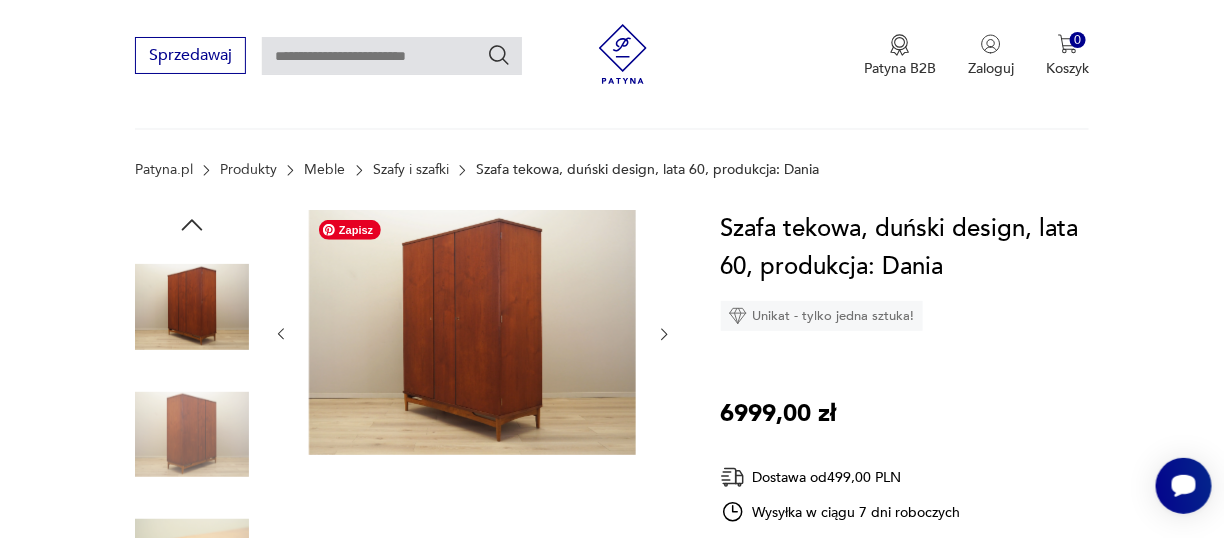 scroll, scrollTop: 200, scrollLeft: 0, axis: vertical 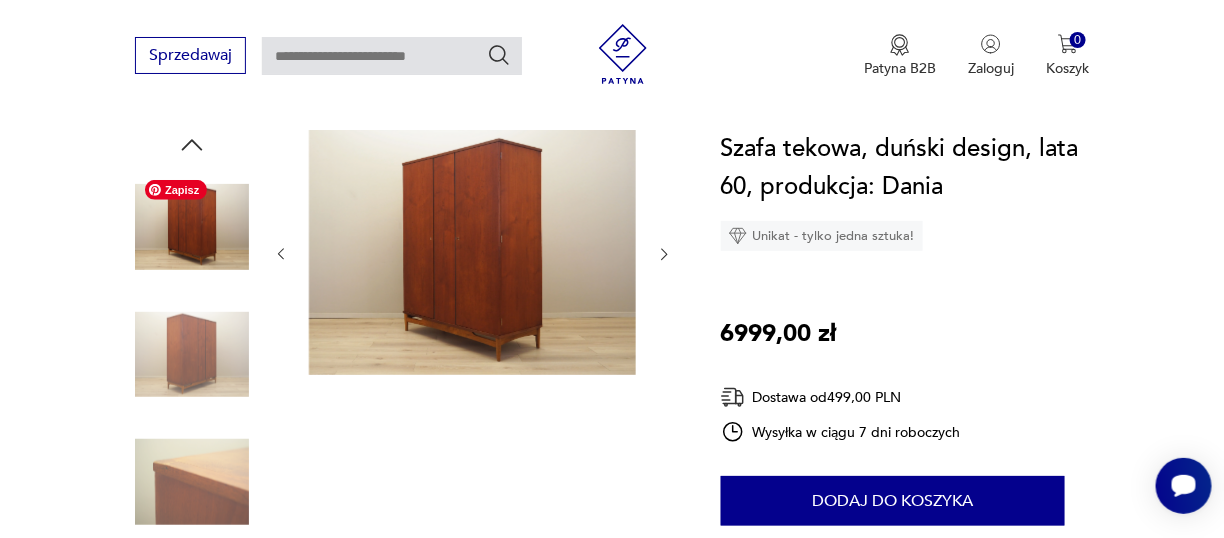 click at bounding box center [192, 227] 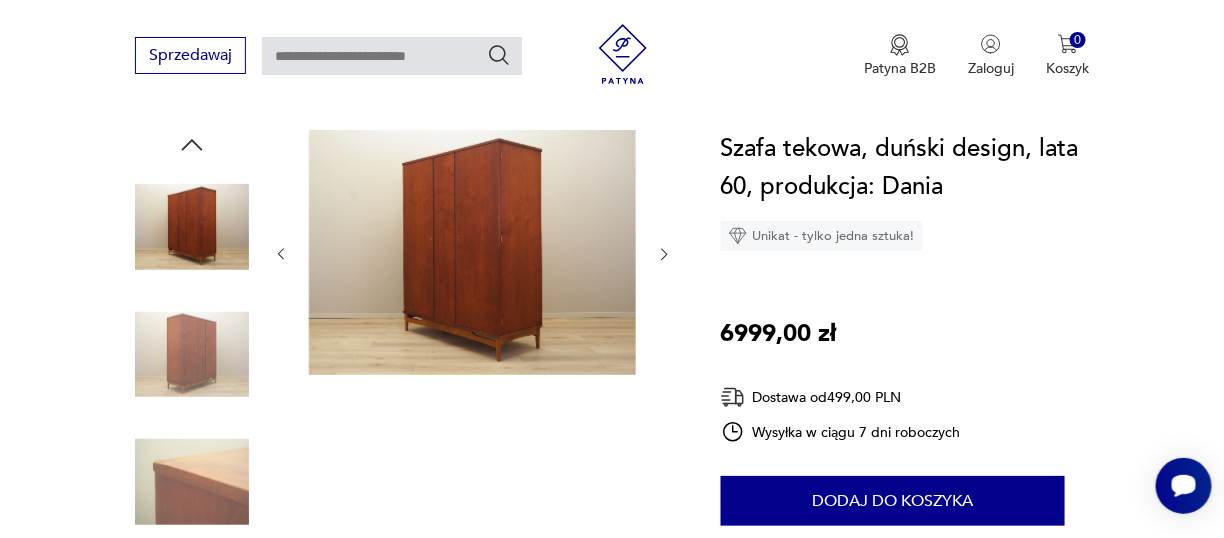 click at bounding box center (664, 254) 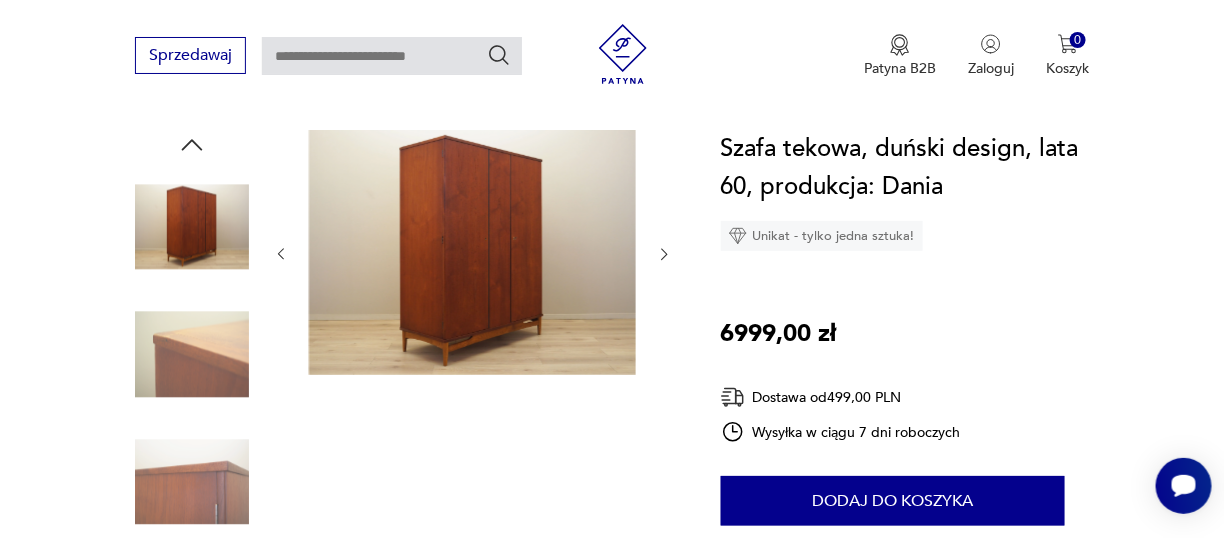 click at bounding box center [664, 254] 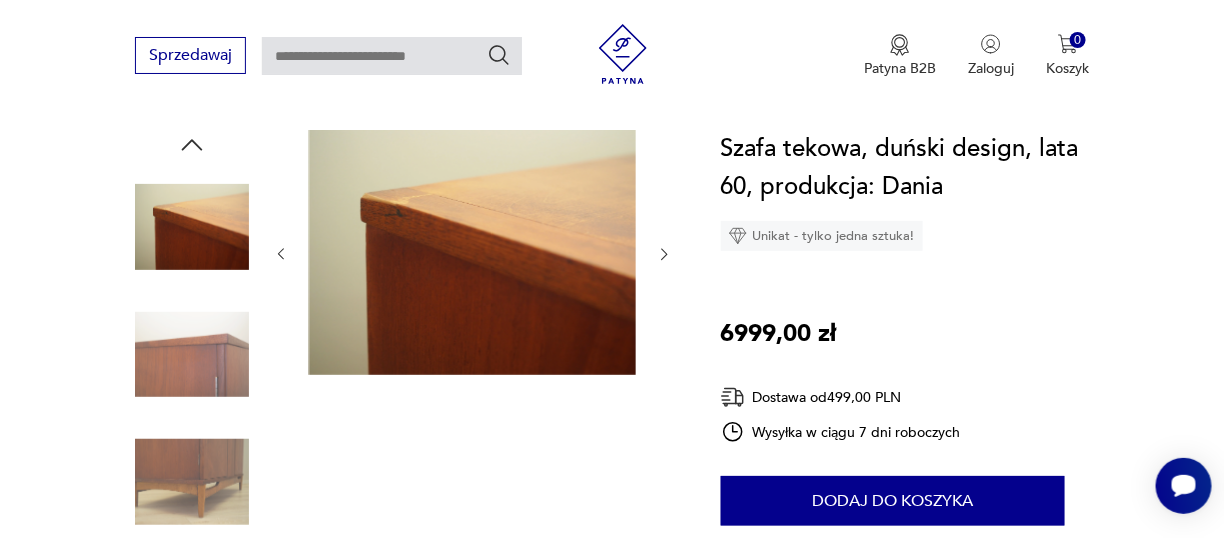 click at bounding box center (664, 254) 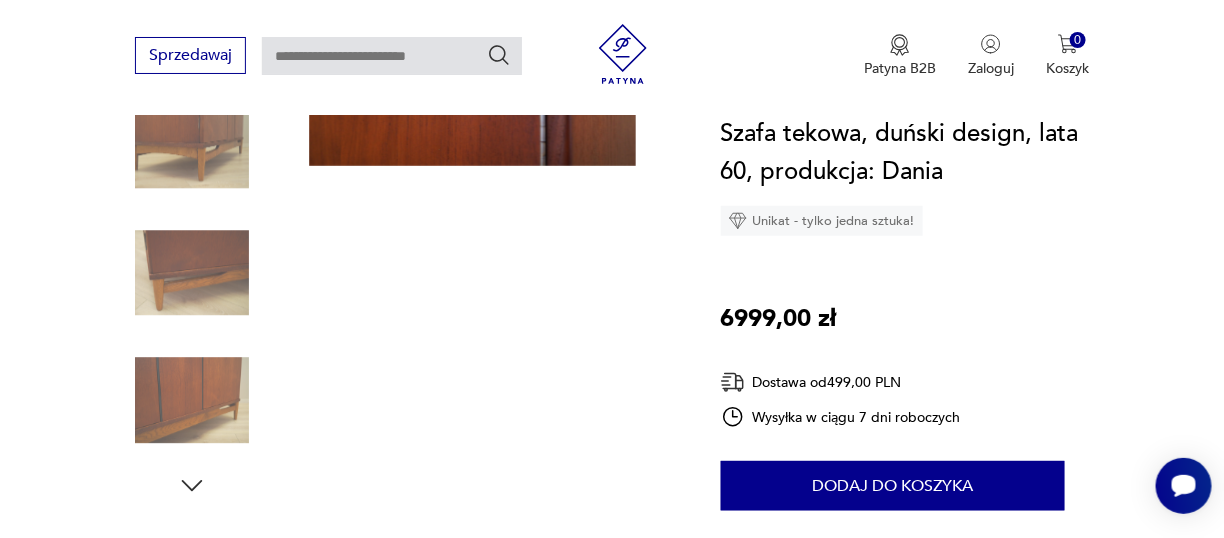 scroll, scrollTop: 700, scrollLeft: 0, axis: vertical 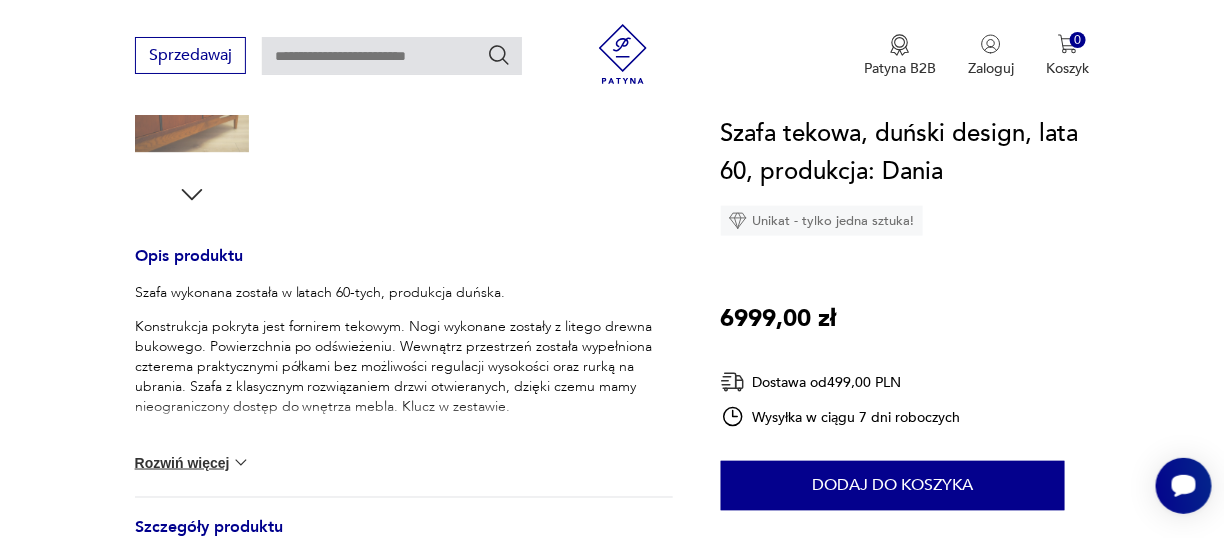 click on "Rozwiń więcej" at bounding box center (193, 463) 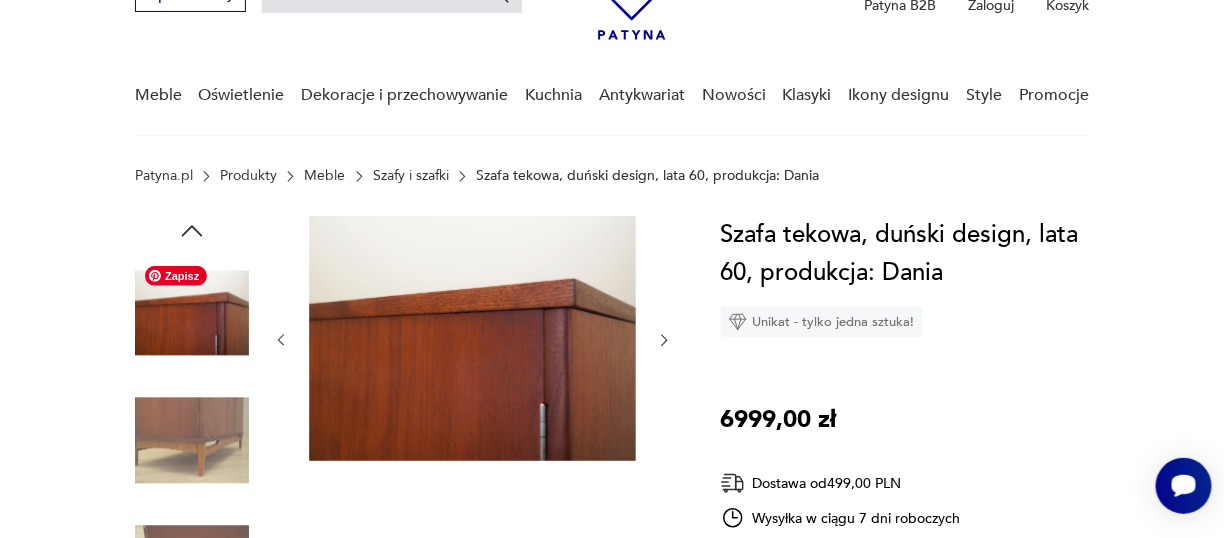 scroll, scrollTop: 200, scrollLeft: 0, axis: vertical 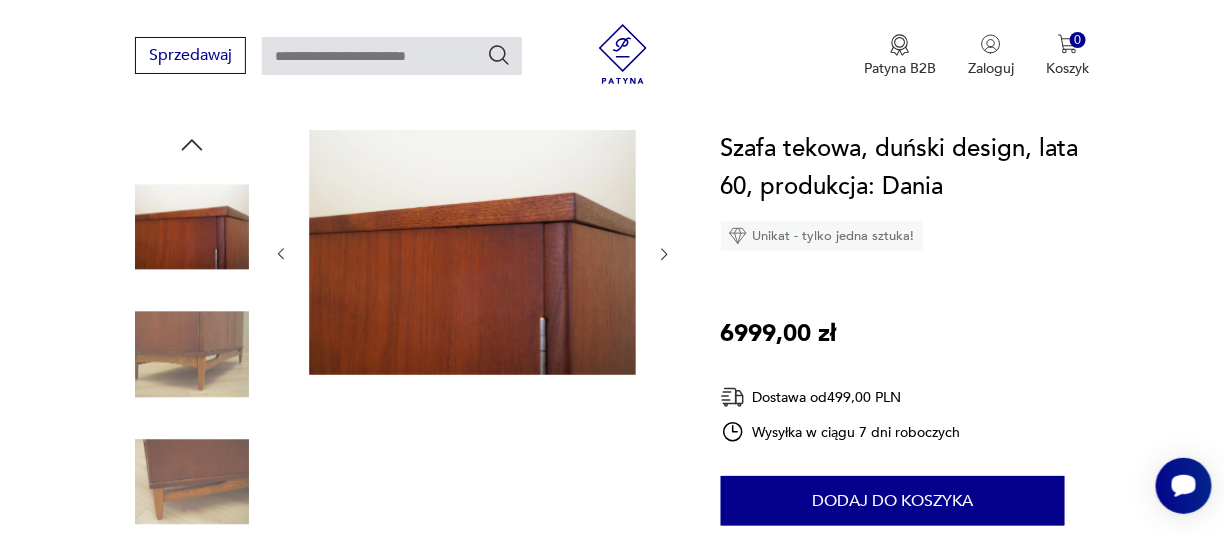 click at bounding box center [281, 255] 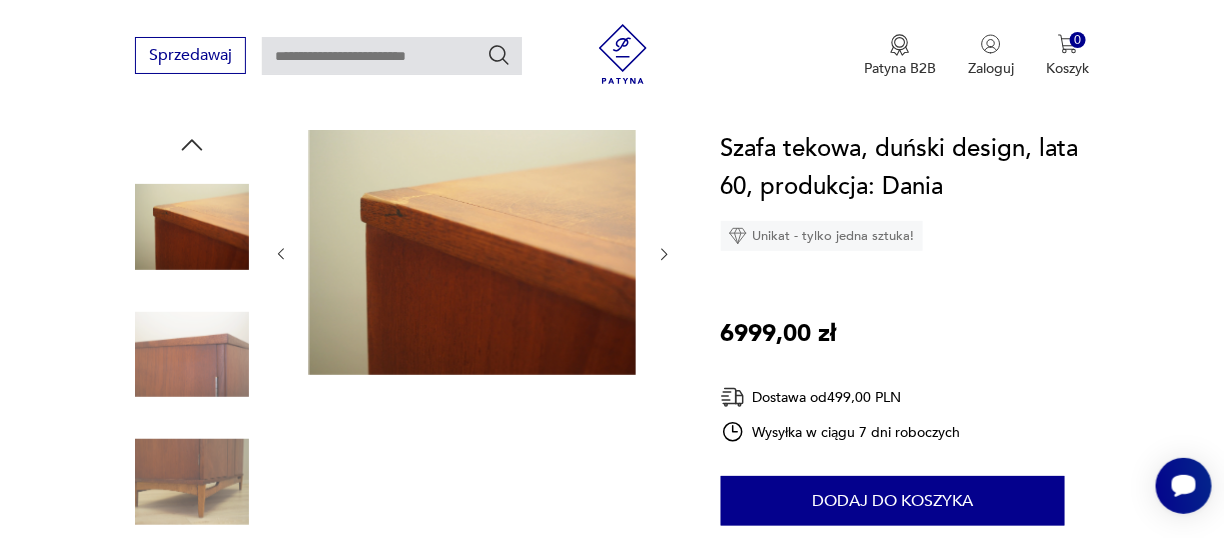 click at bounding box center (281, 254) 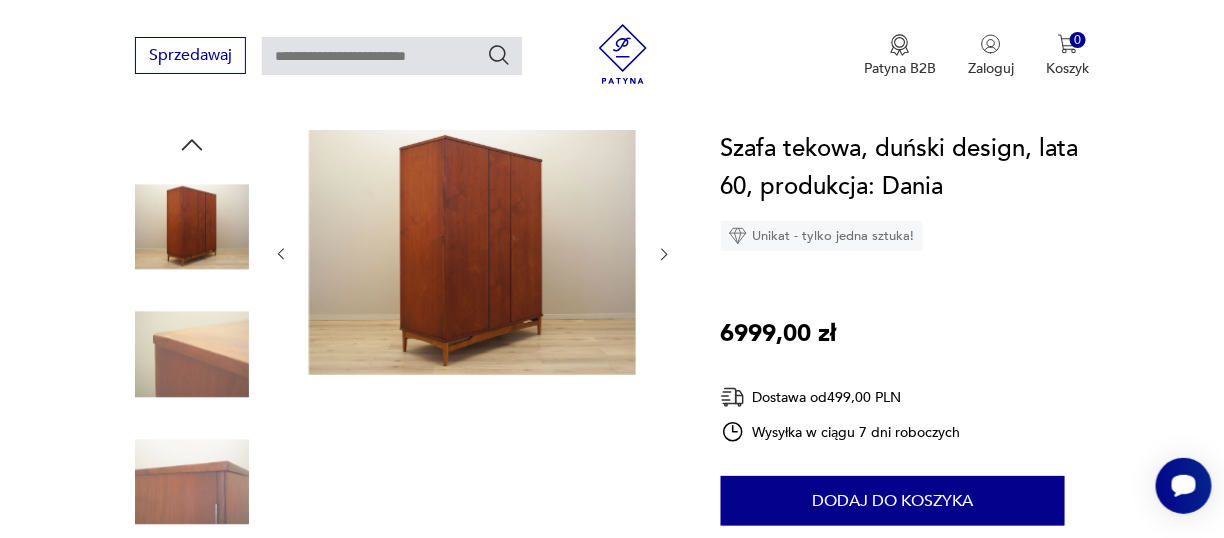 click at bounding box center (281, 254) 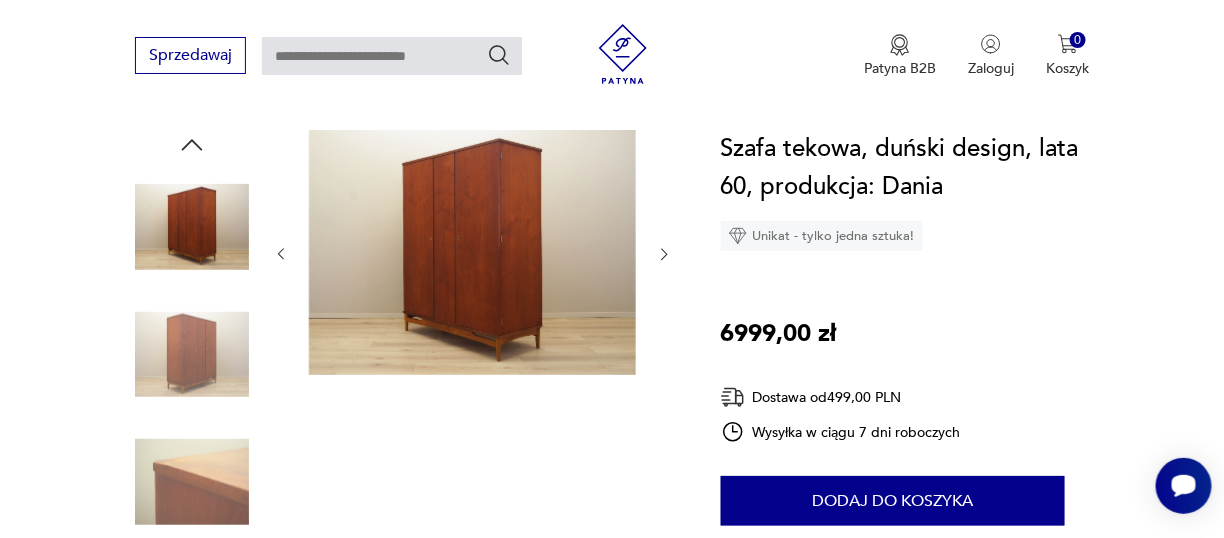 click at bounding box center (281, 254) 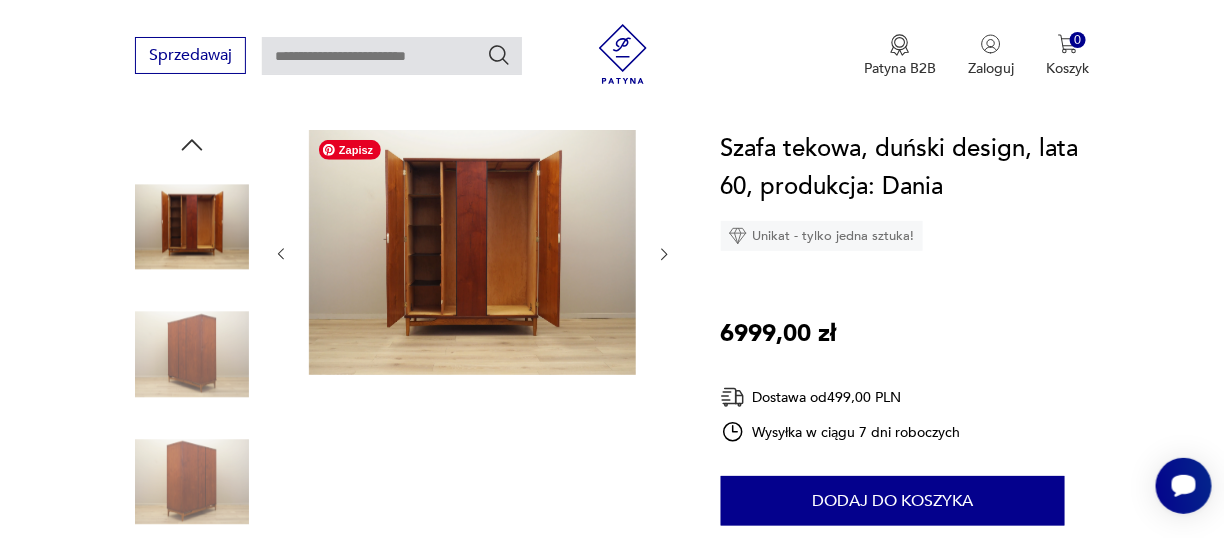 scroll, scrollTop: 100, scrollLeft: 0, axis: vertical 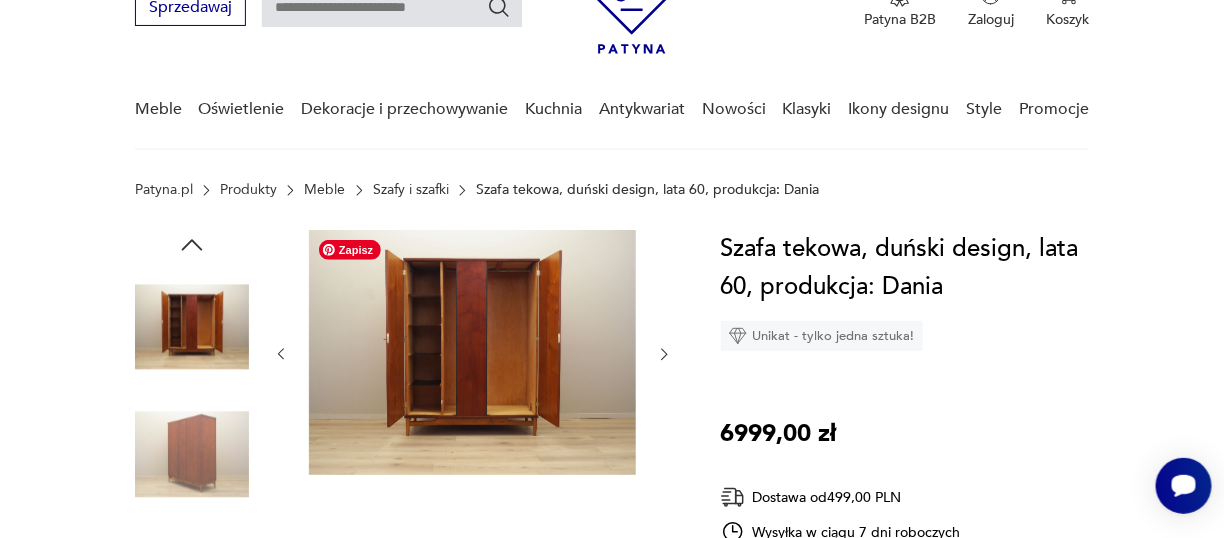 click at bounding box center (472, 352) 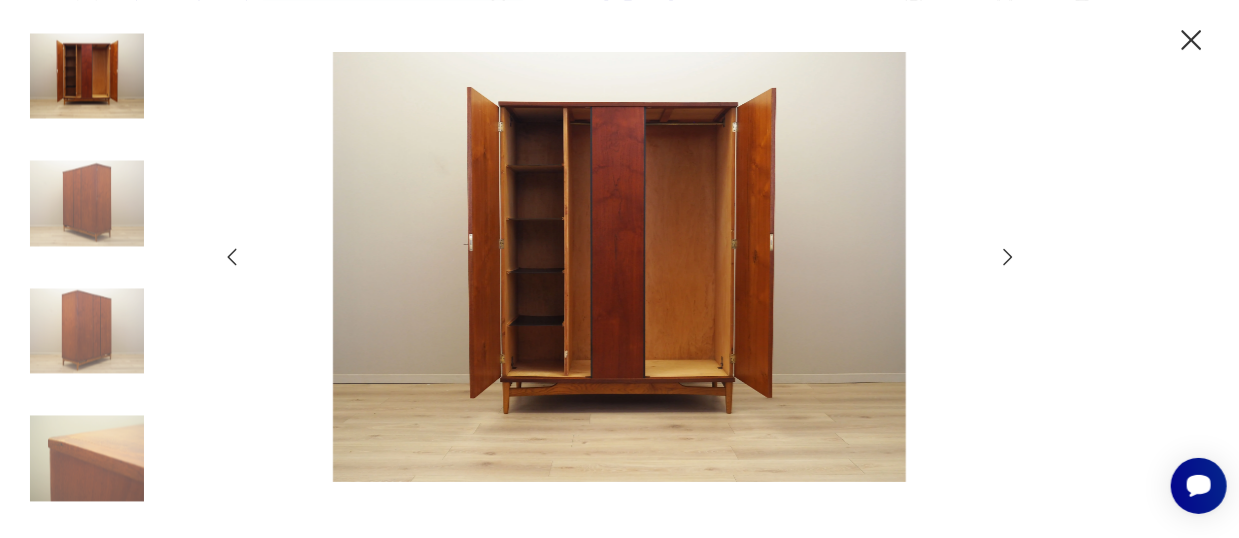 click at bounding box center (1008, 257) 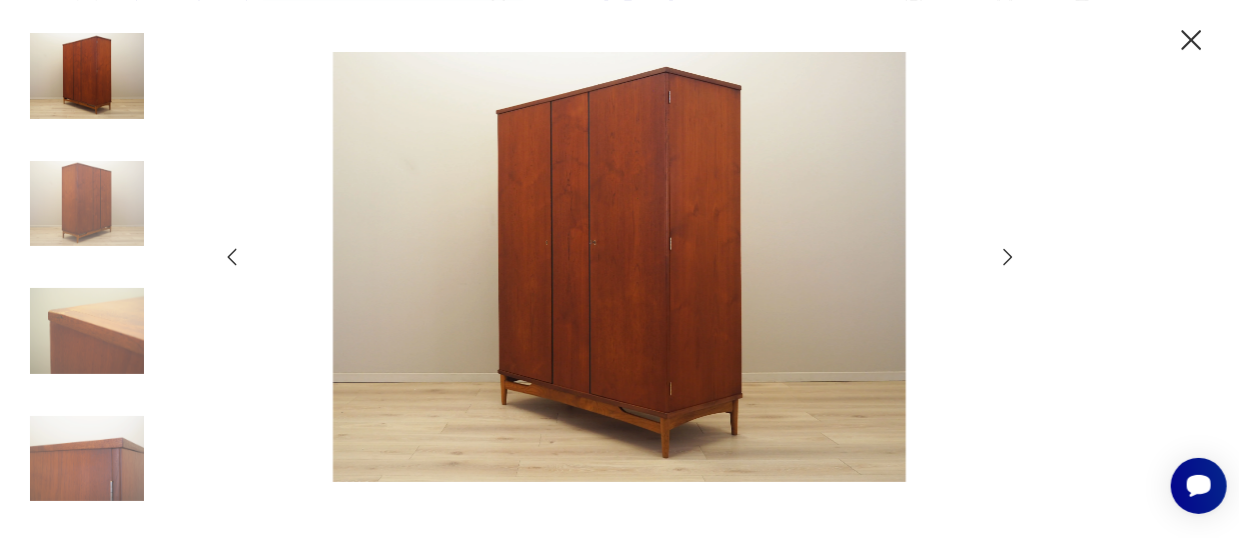 click at bounding box center (1191, 40) 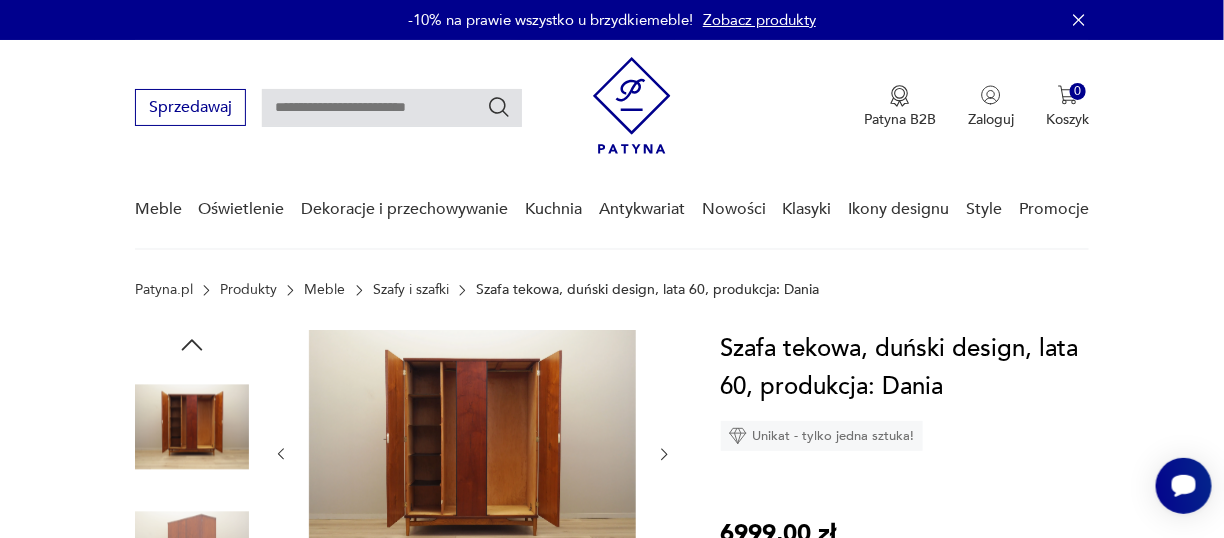 scroll, scrollTop: 200, scrollLeft: 0, axis: vertical 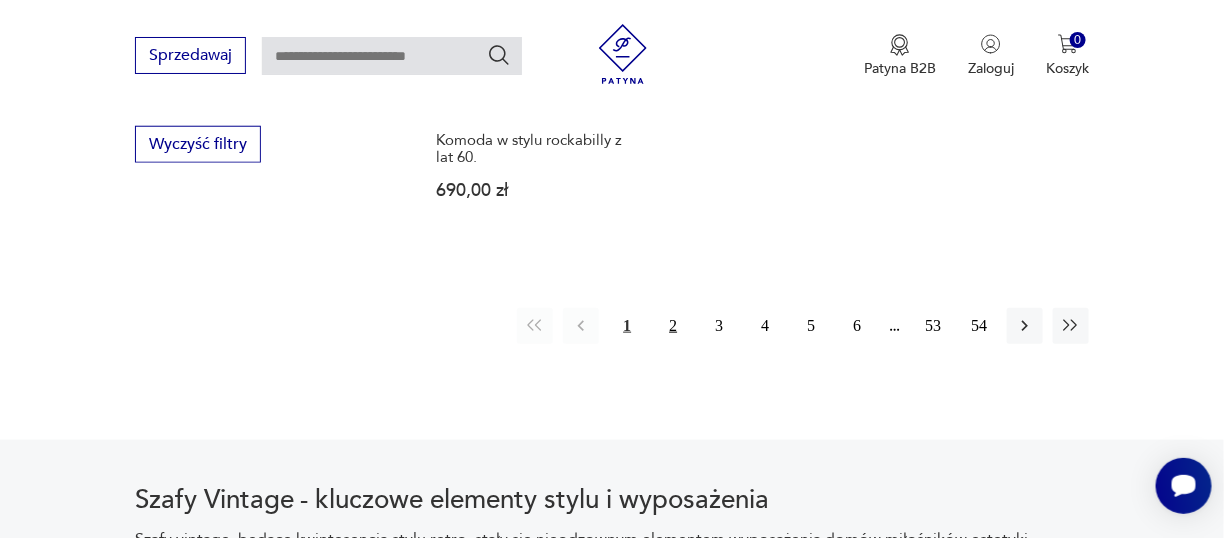 click on "2" at bounding box center (673, 326) 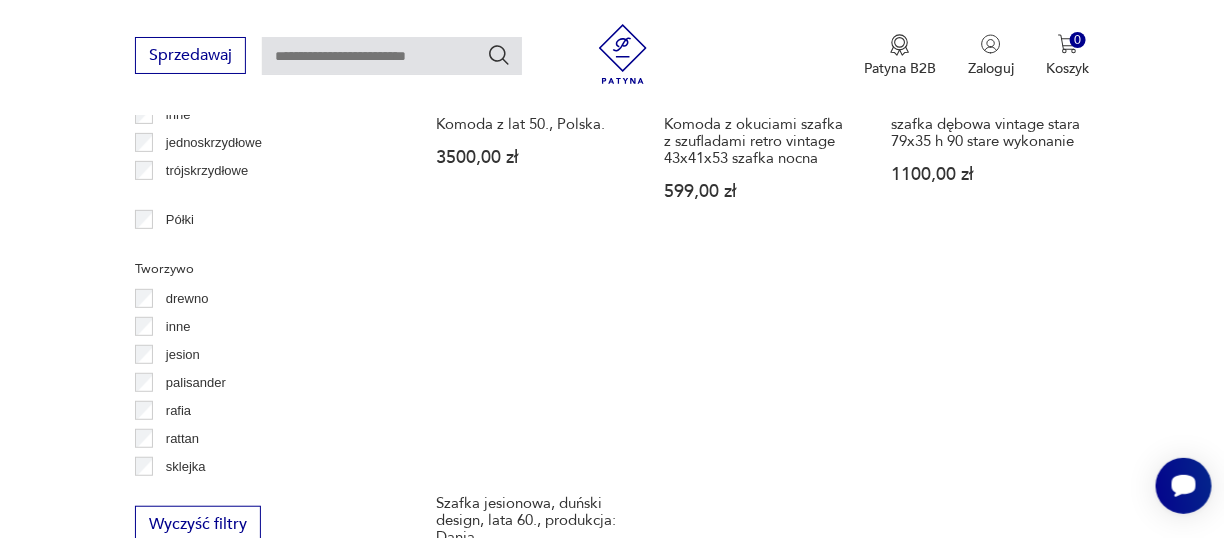 scroll, scrollTop: 2730, scrollLeft: 0, axis: vertical 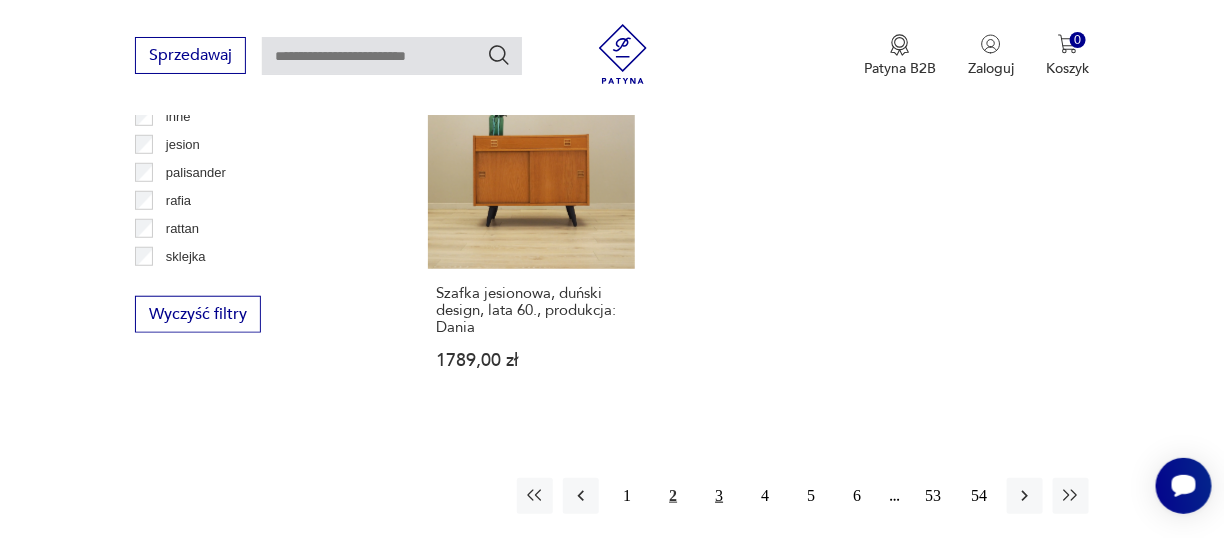 click on "3" at bounding box center (719, 496) 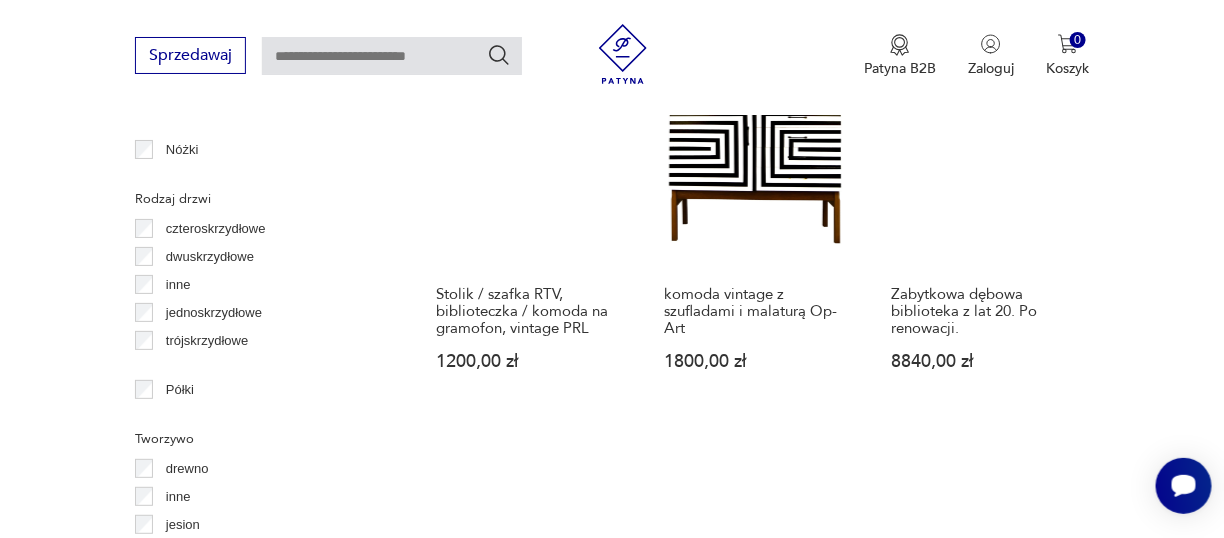 scroll, scrollTop: 2530, scrollLeft: 0, axis: vertical 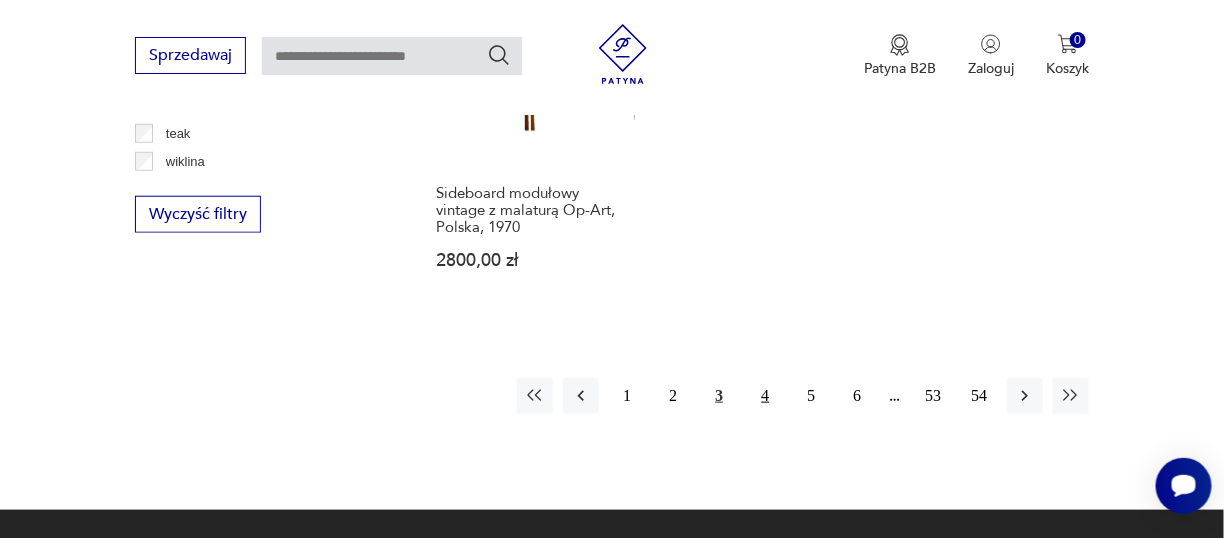 click on "4" at bounding box center [765, 396] 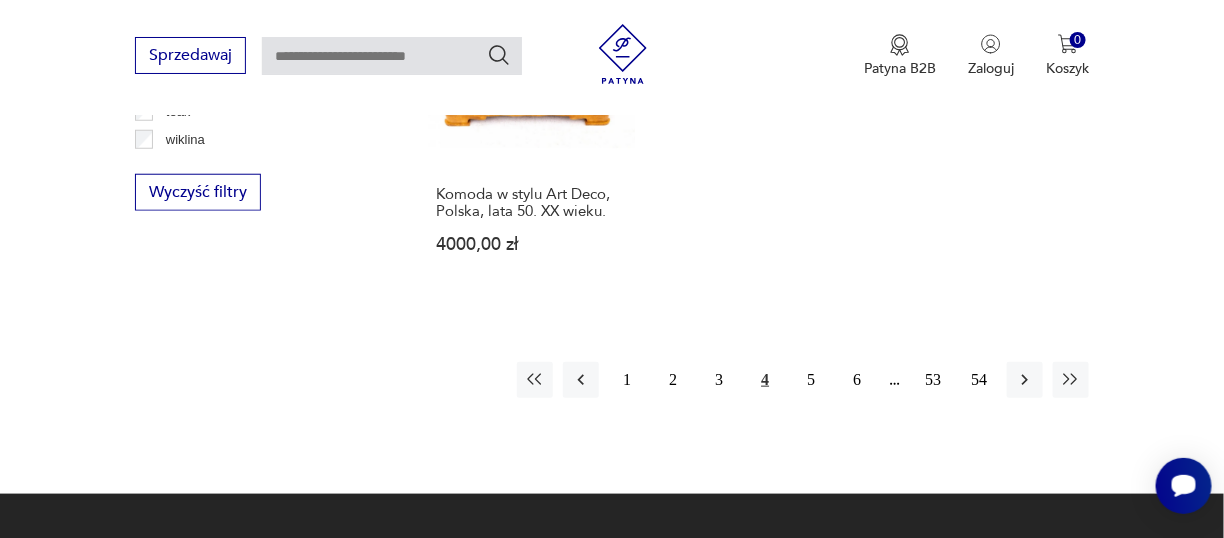 scroll, scrollTop: 2830, scrollLeft: 0, axis: vertical 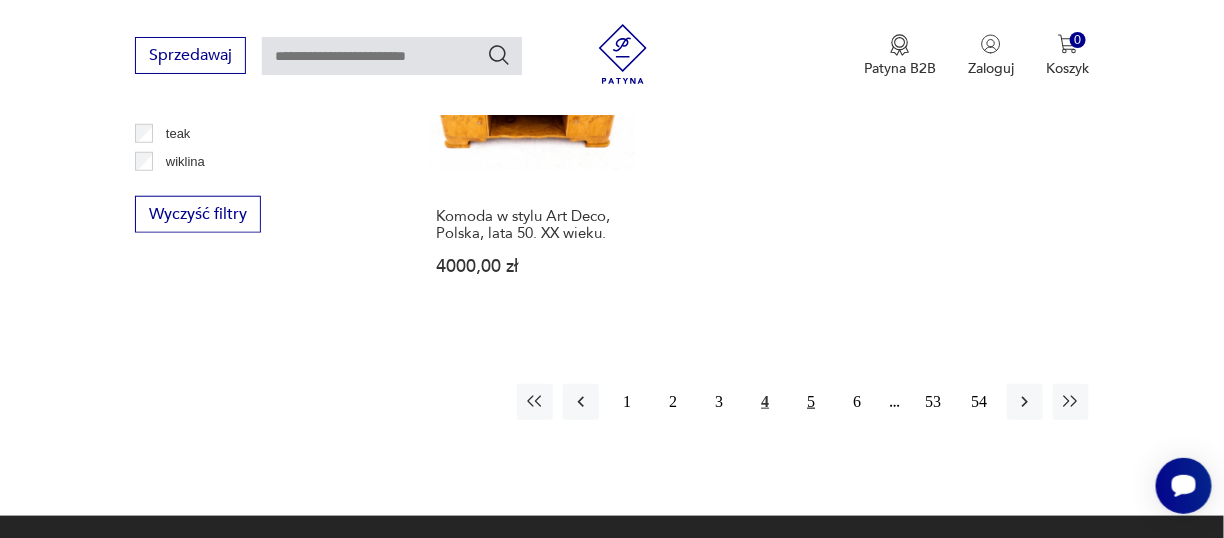 click on "5" at bounding box center [811, 402] 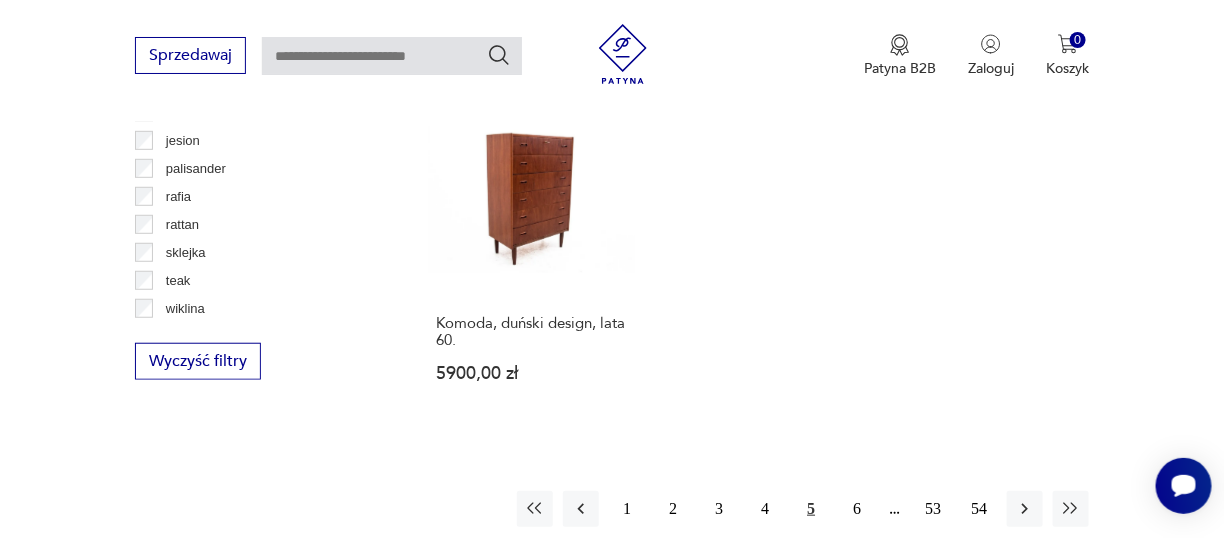 scroll, scrollTop: 2730, scrollLeft: 0, axis: vertical 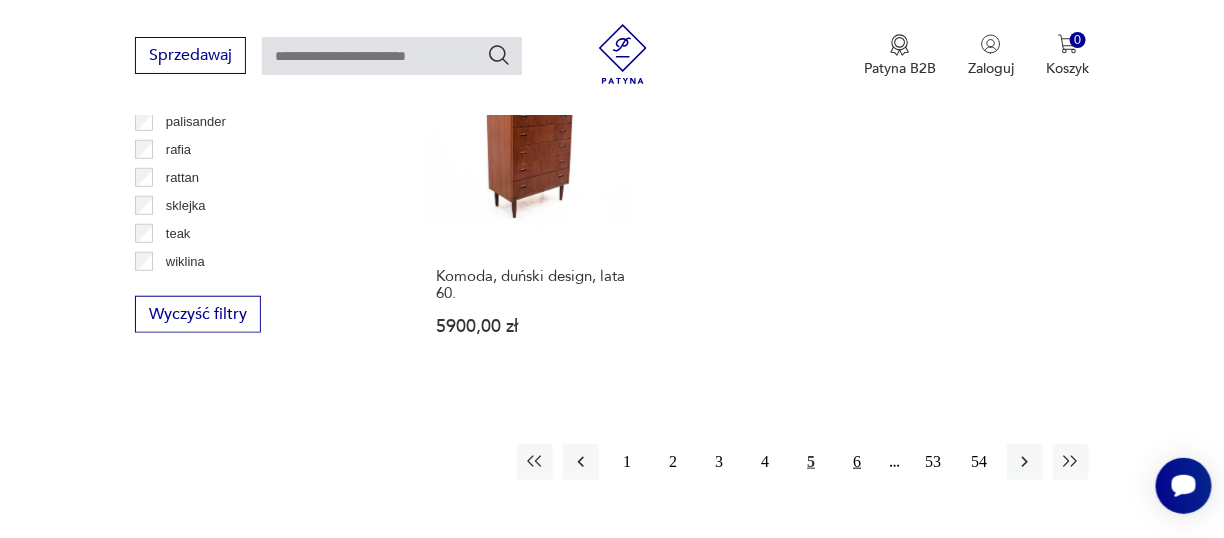 click on "6" at bounding box center [857, 462] 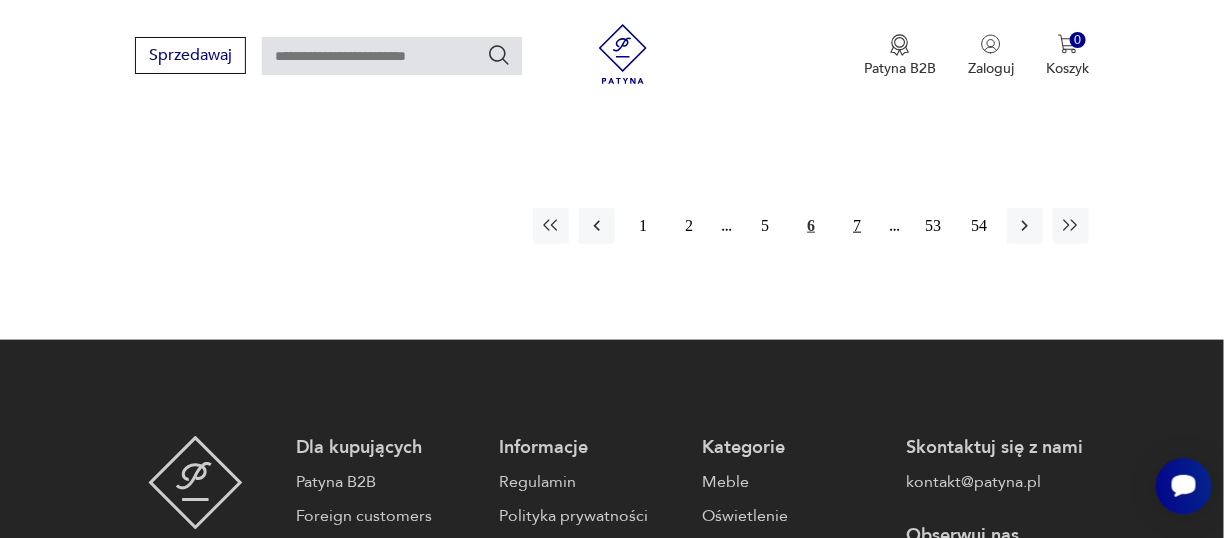 scroll, scrollTop: 3030, scrollLeft: 0, axis: vertical 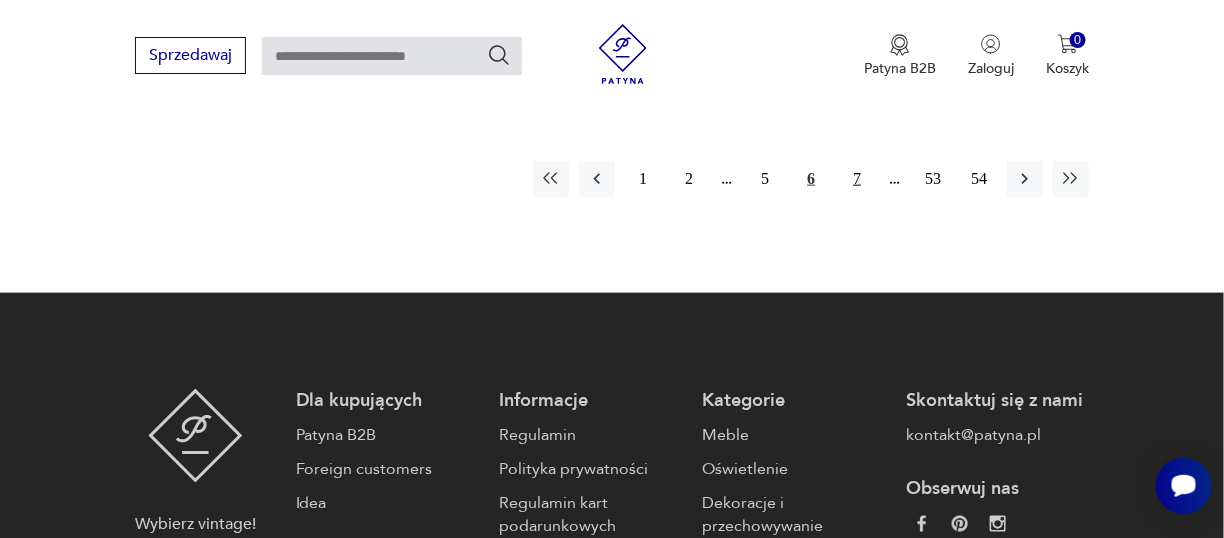 click on "7" at bounding box center [857, 179] 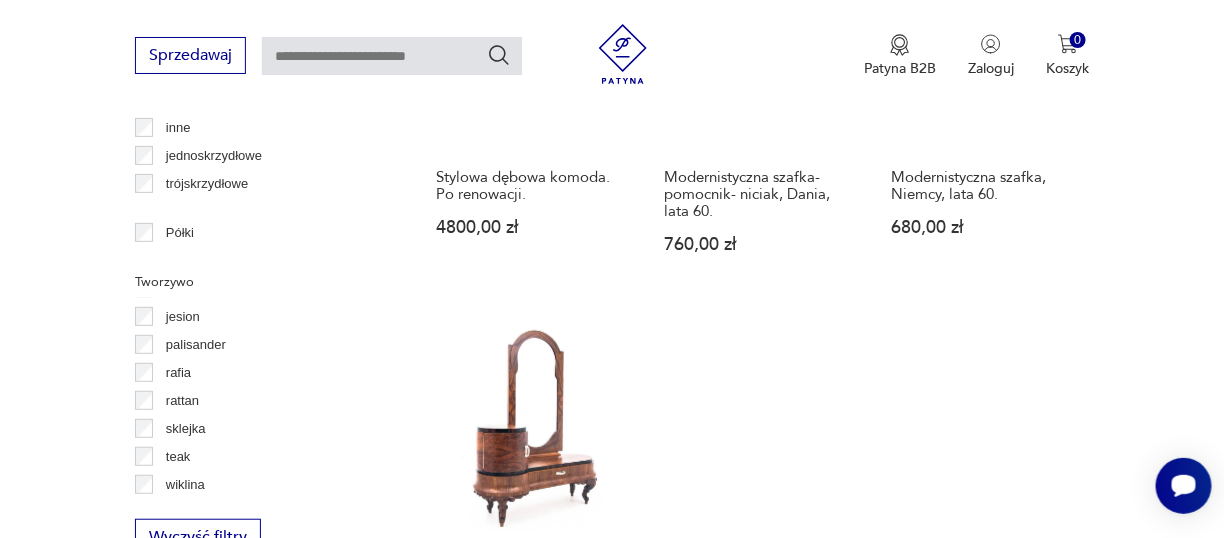 scroll, scrollTop: 2730, scrollLeft: 0, axis: vertical 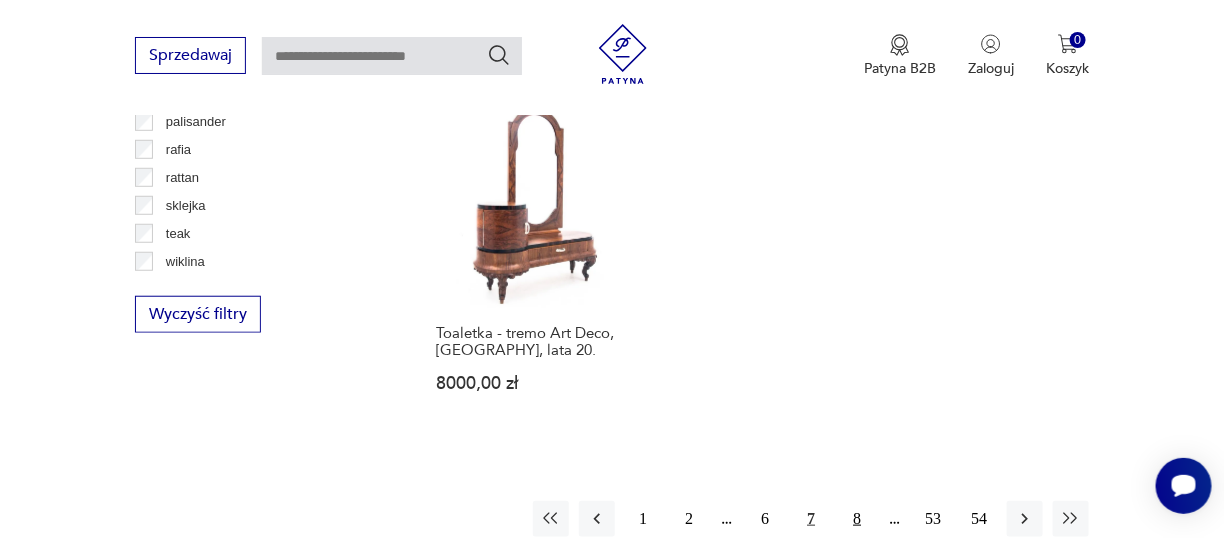 click on "8" at bounding box center (857, 519) 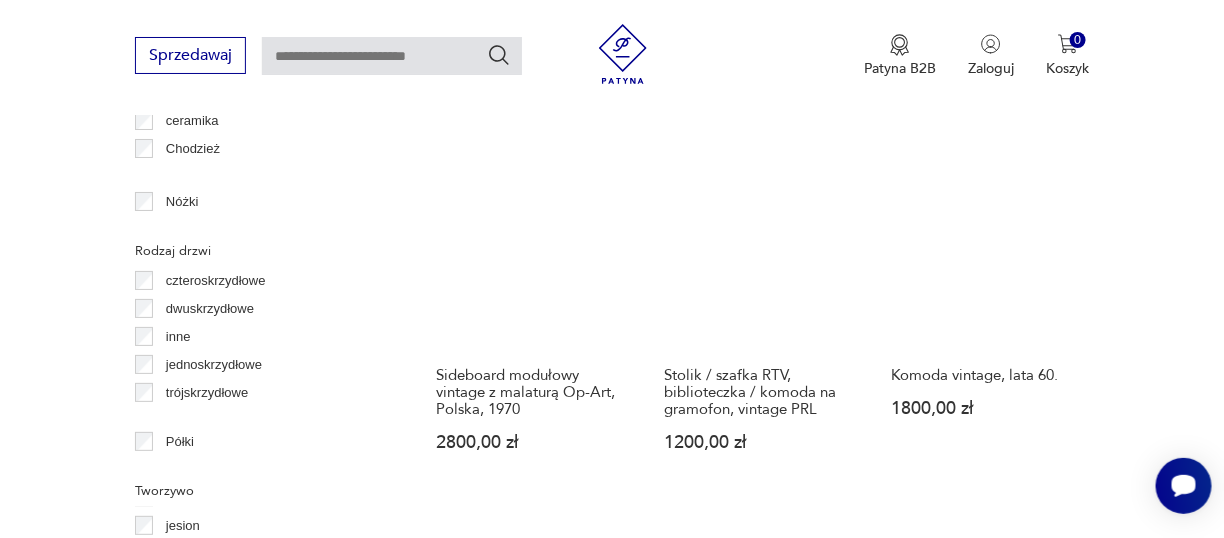 scroll, scrollTop: 2230, scrollLeft: 0, axis: vertical 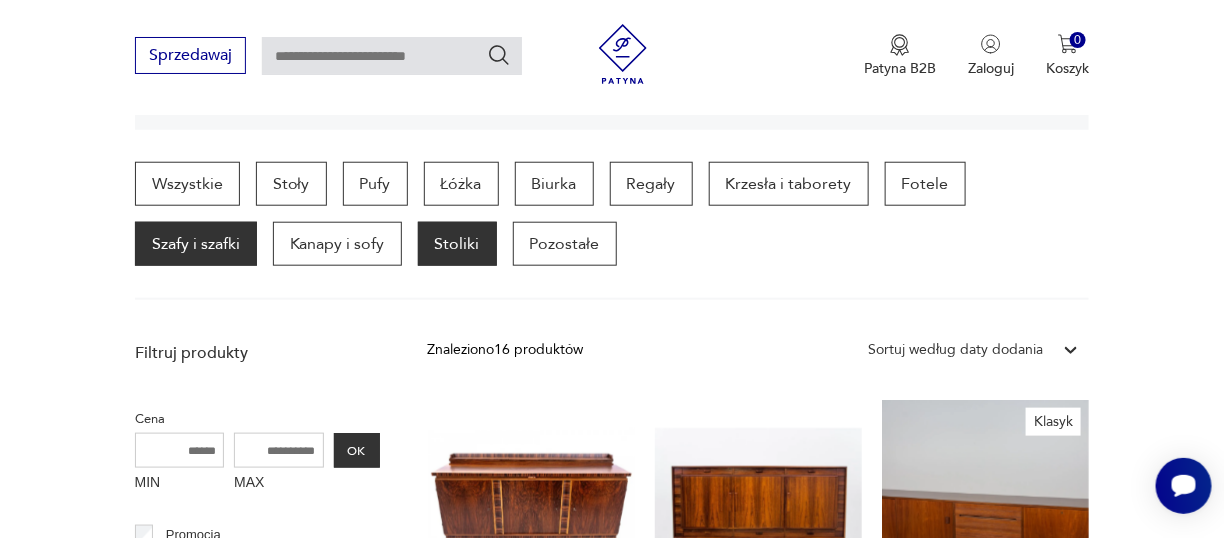 click on "Stoliki" at bounding box center (457, 244) 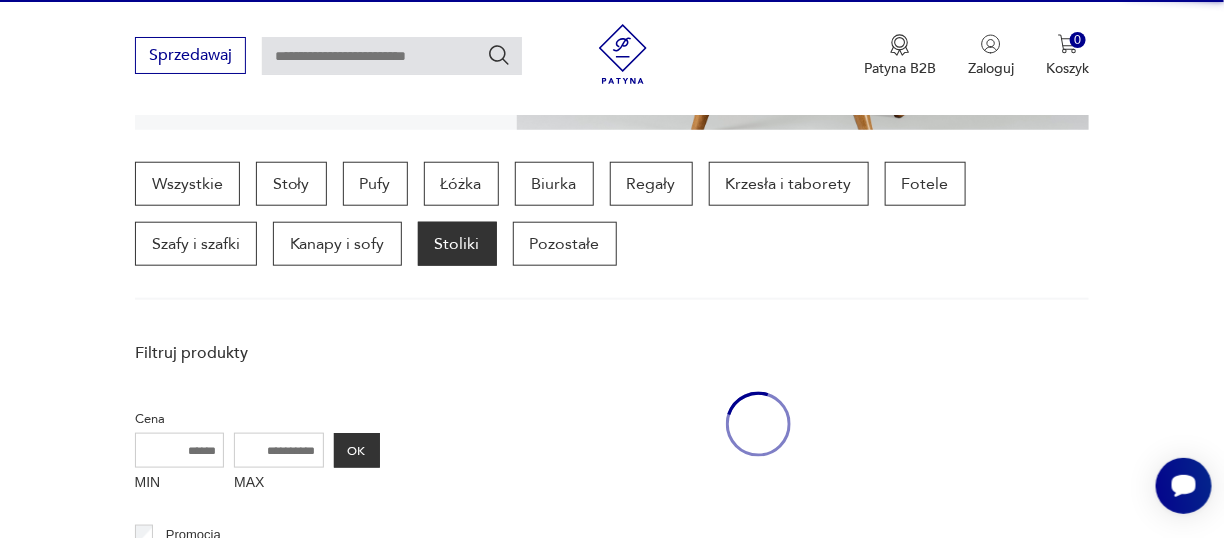 scroll, scrollTop: 530, scrollLeft: 0, axis: vertical 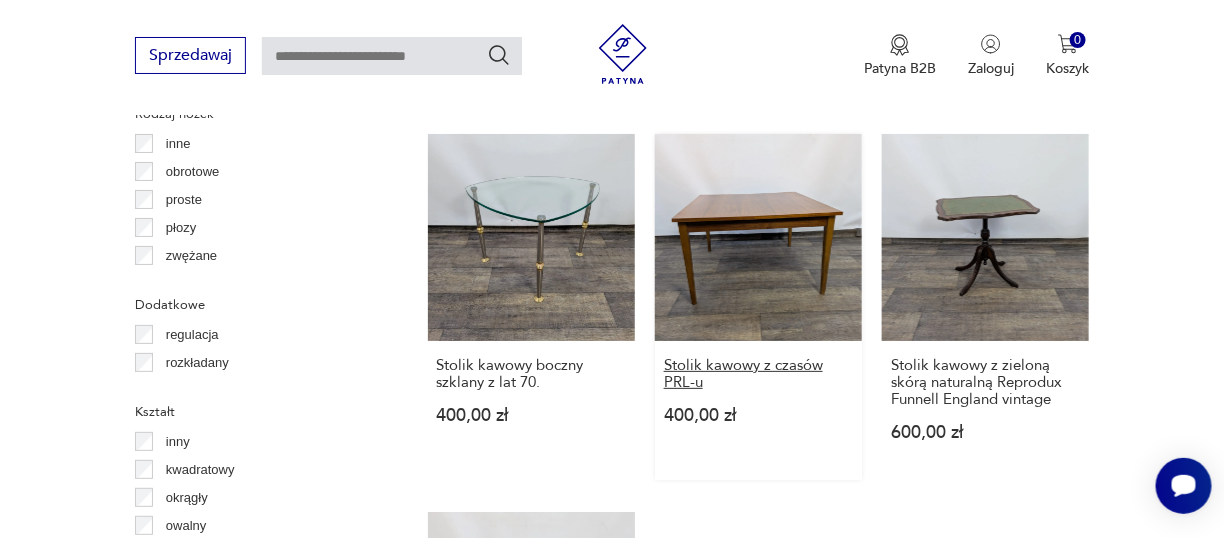 click on "Stolik kawowy z  czasów PRL-u" at bounding box center [758, 374] 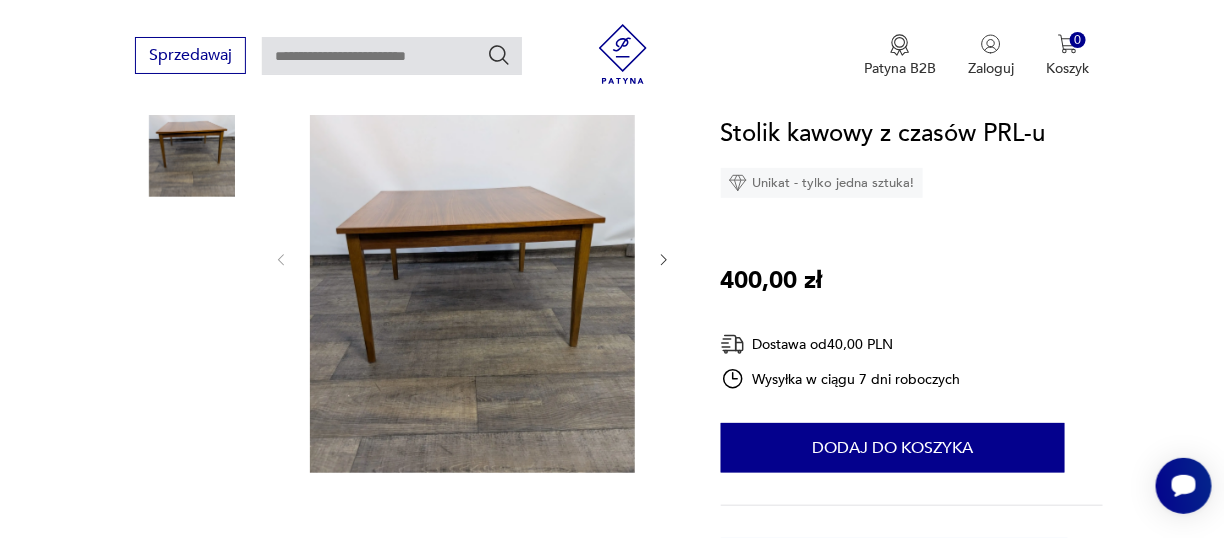 scroll, scrollTop: 300, scrollLeft: 0, axis: vertical 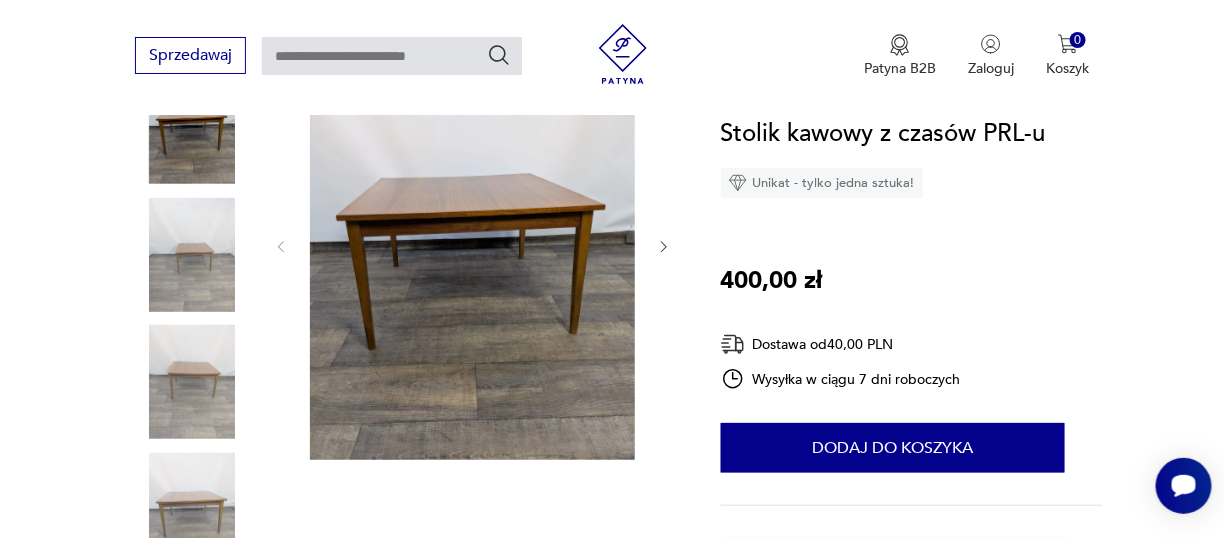 click at bounding box center [664, 247] 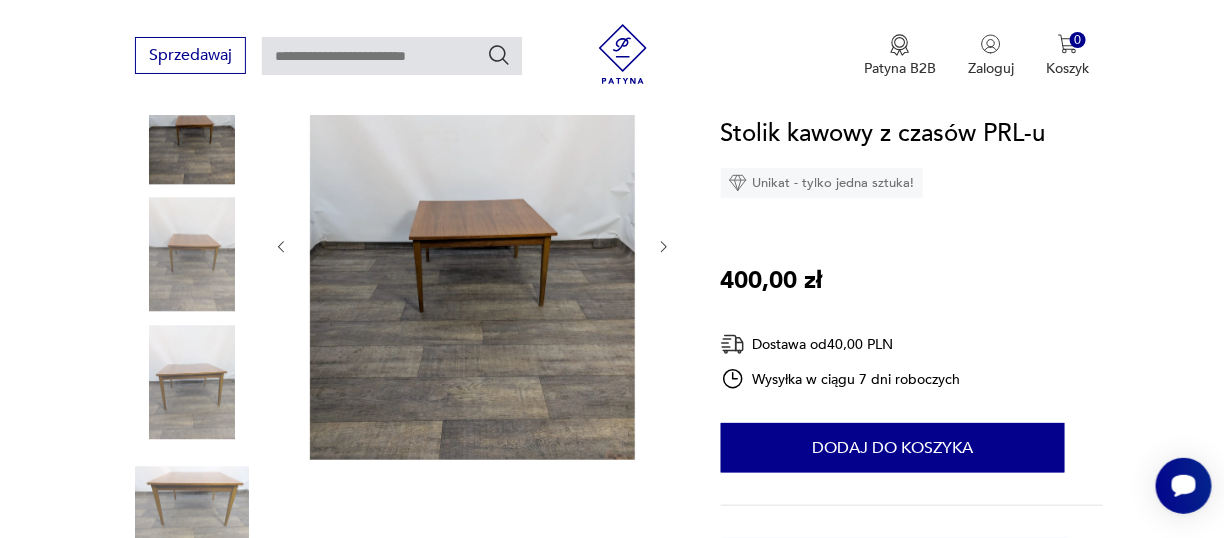 click at bounding box center (664, 247) 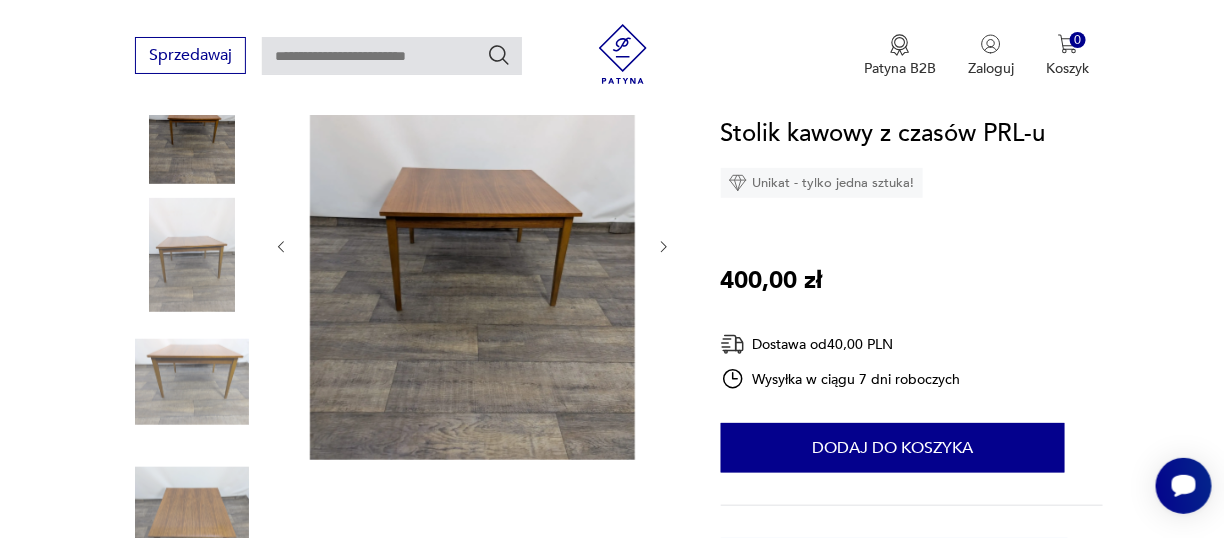 click at bounding box center [664, 247] 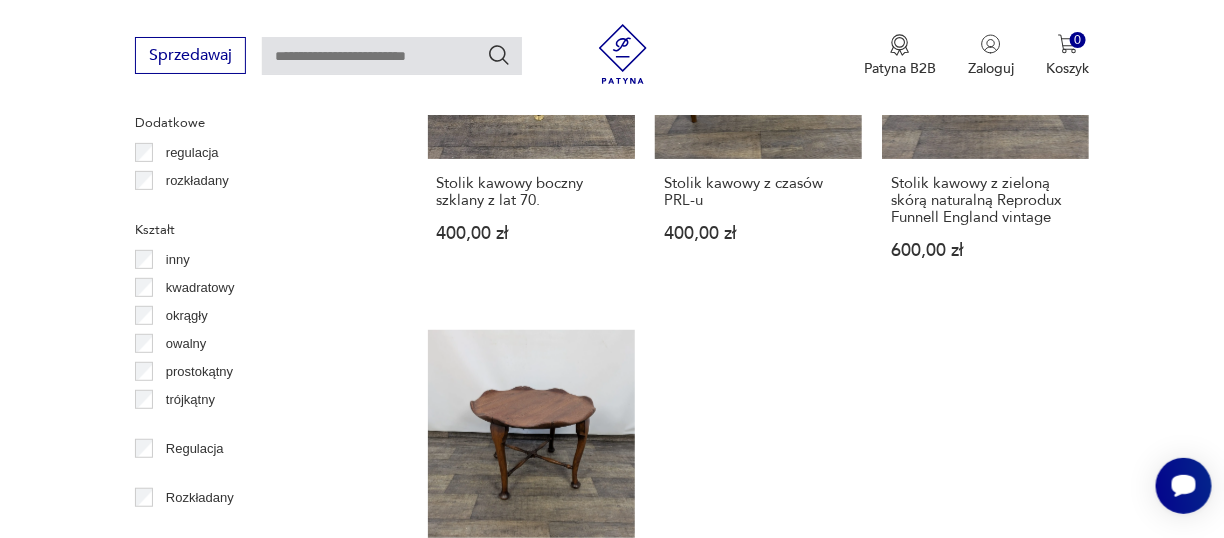 scroll, scrollTop: 3012, scrollLeft: 0, axis: vertical 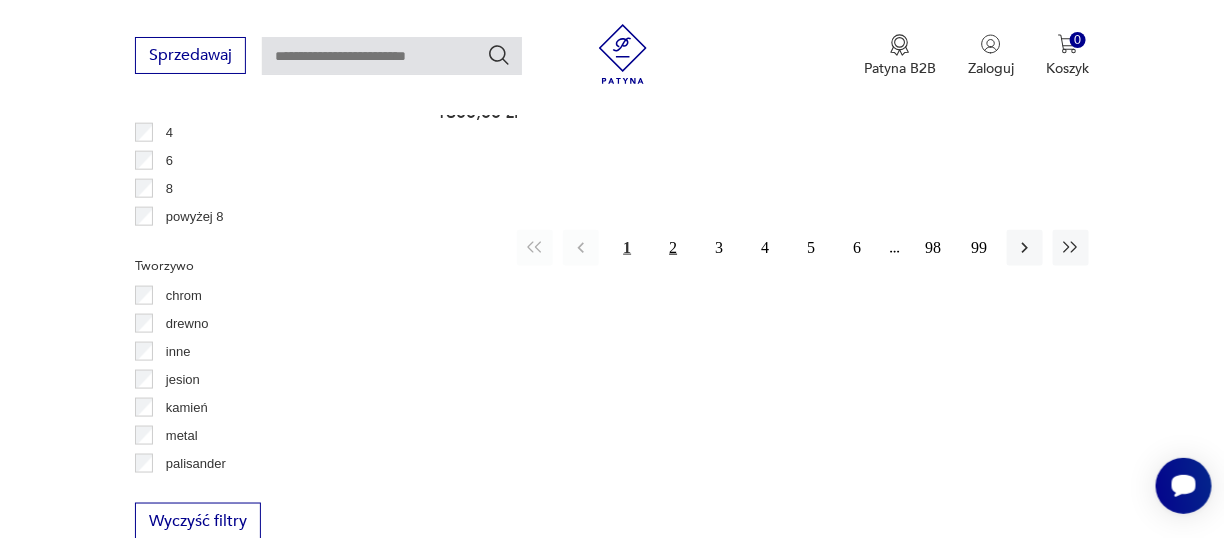 click on "2" at bounding box center [673, 248] 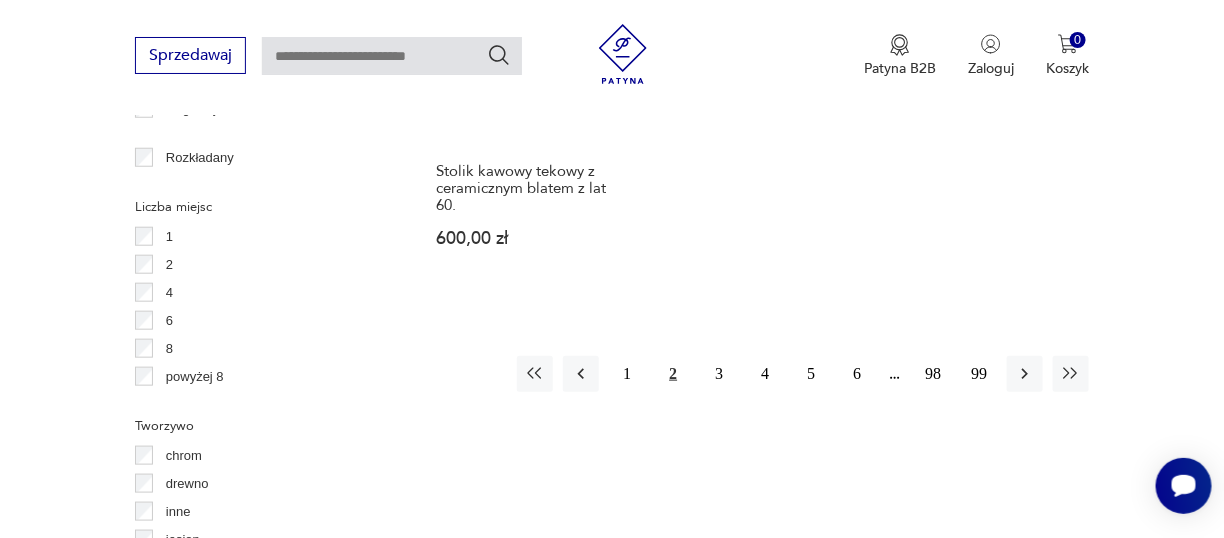 scroll, scrollTop: 2930, scrollLeft: 0, axis: vertical 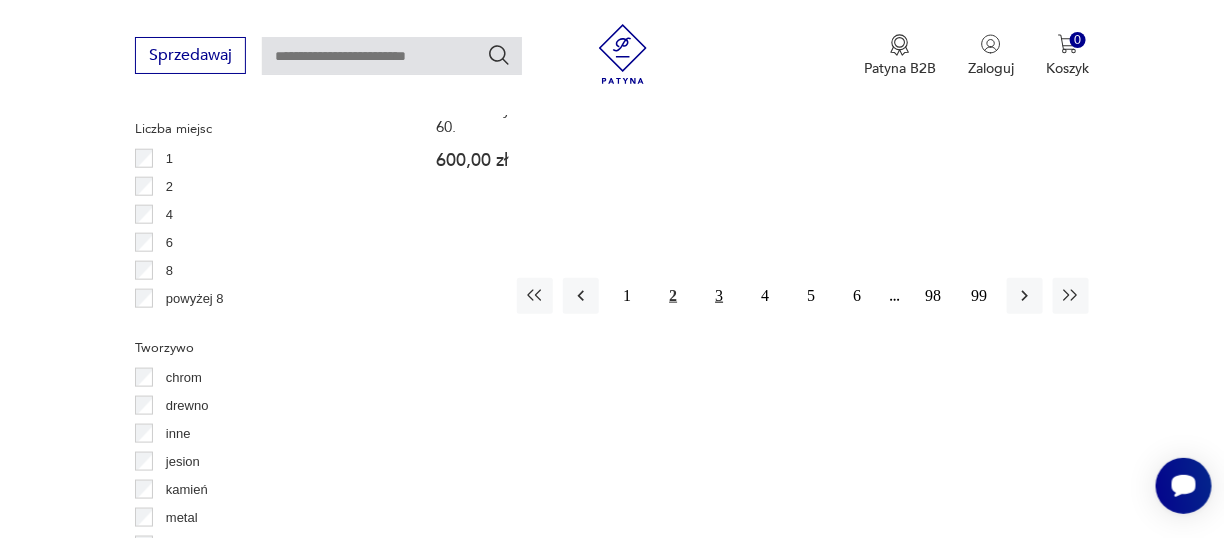 click on "3" at bounding box center (719, 296) 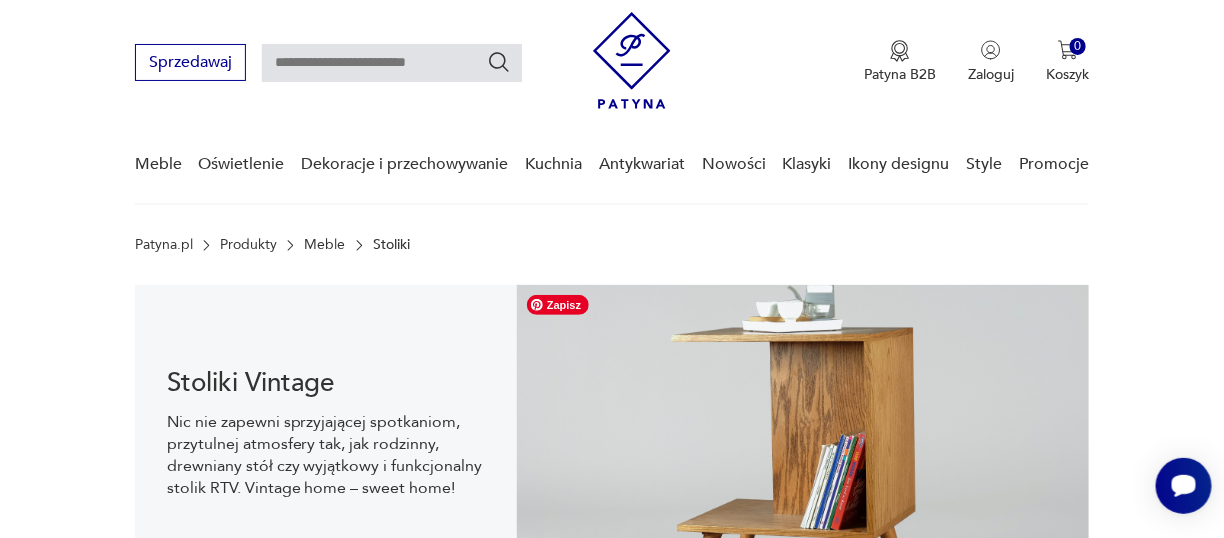 scroll, scrollTop: 0, scrollLeft: 0, axis: both 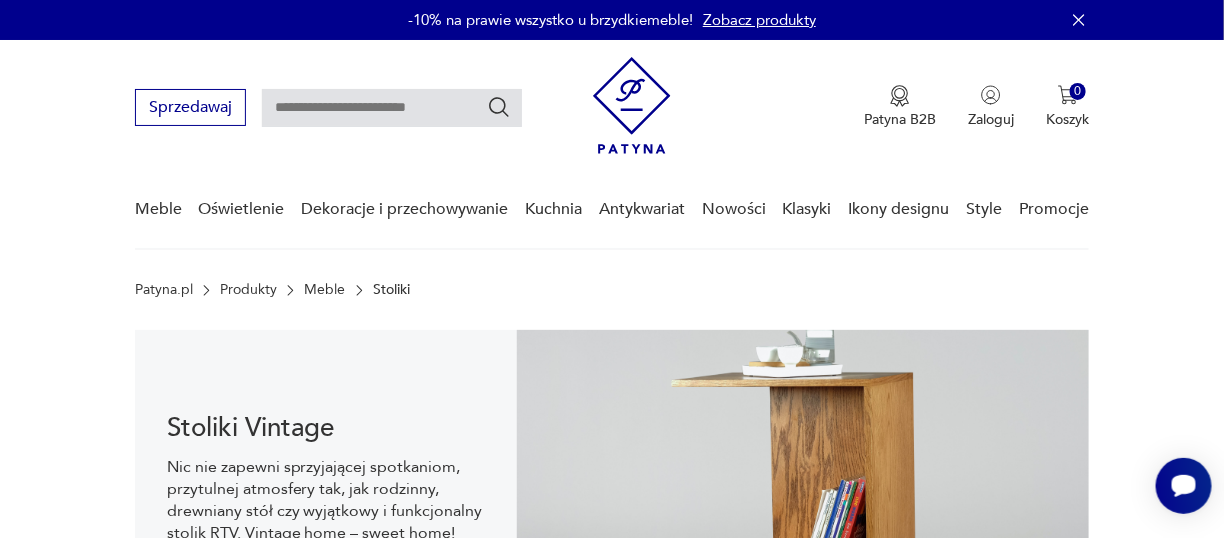 click at bounding box center [392, 108] 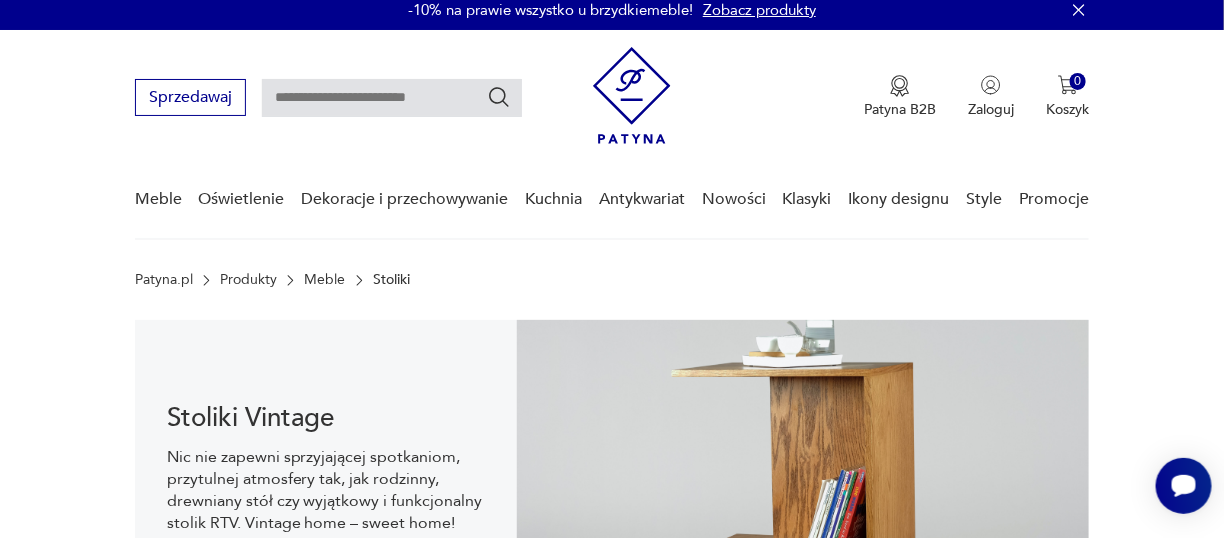scroll, scrollTop: 0, scrollLeft: 0, axis: both 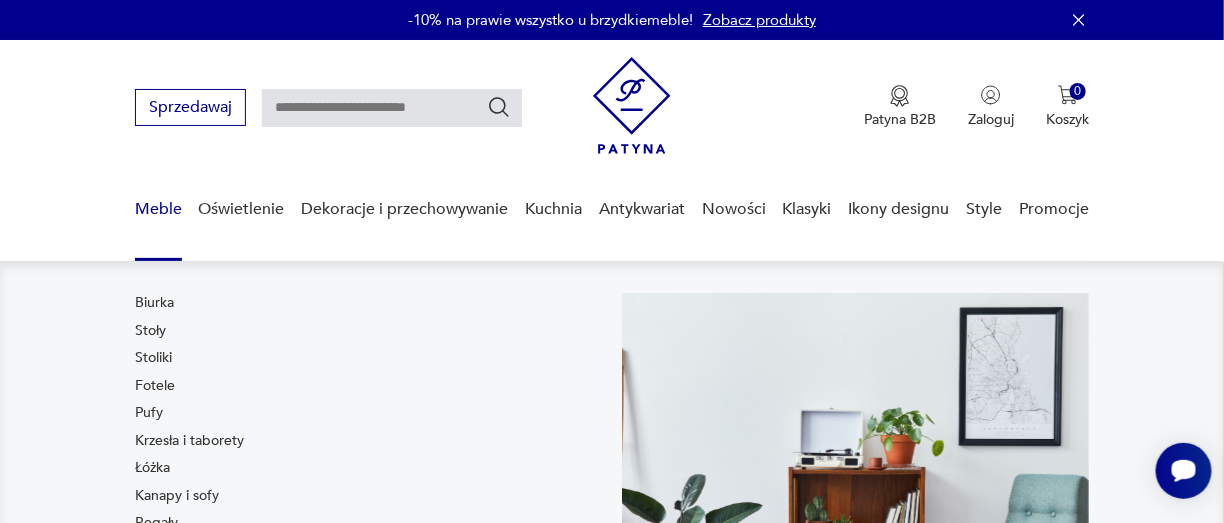 click on "Meble" at bounding box center [158, 209] 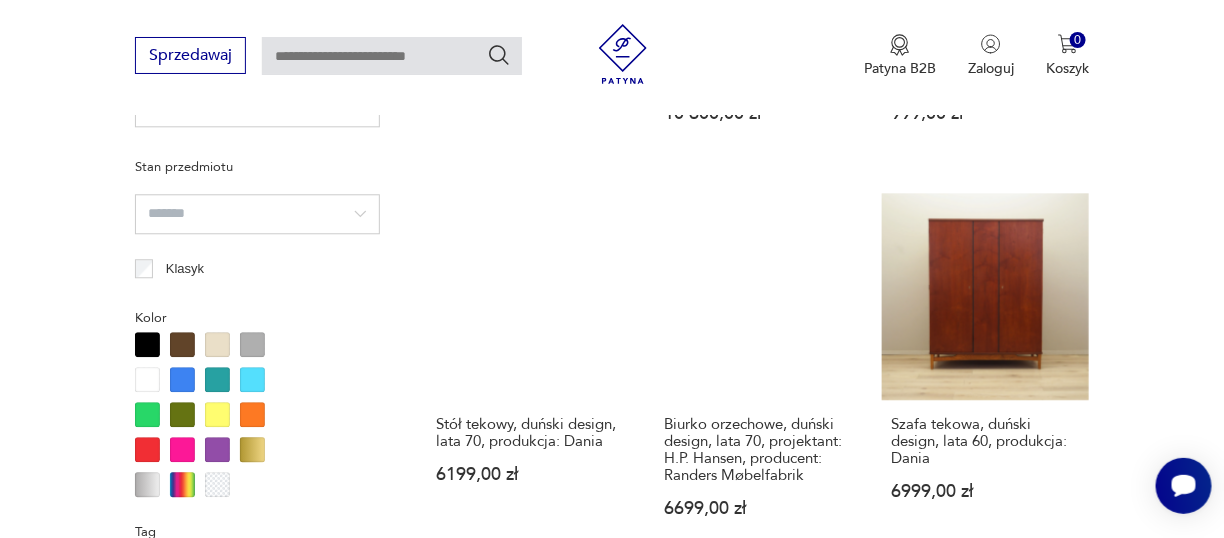 scroll, scrollTop: 1598, scrollLeft: 0, axis: vertical 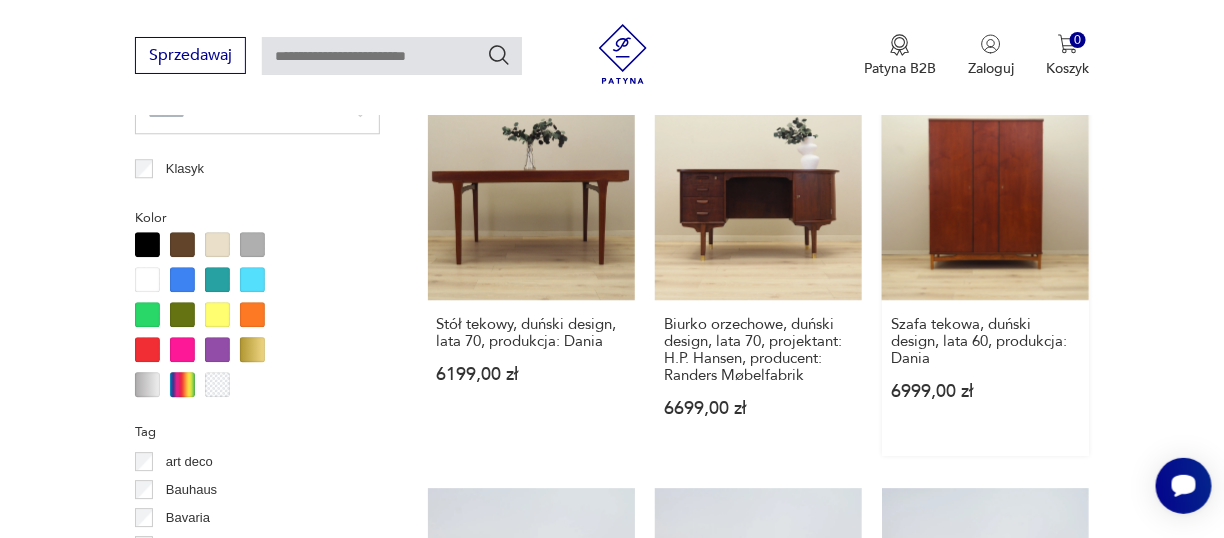 click on "Szafa tekowa, duński design, lata 60, produkcja: Dania 6999,00 zł" at bounding box center [985, 274] 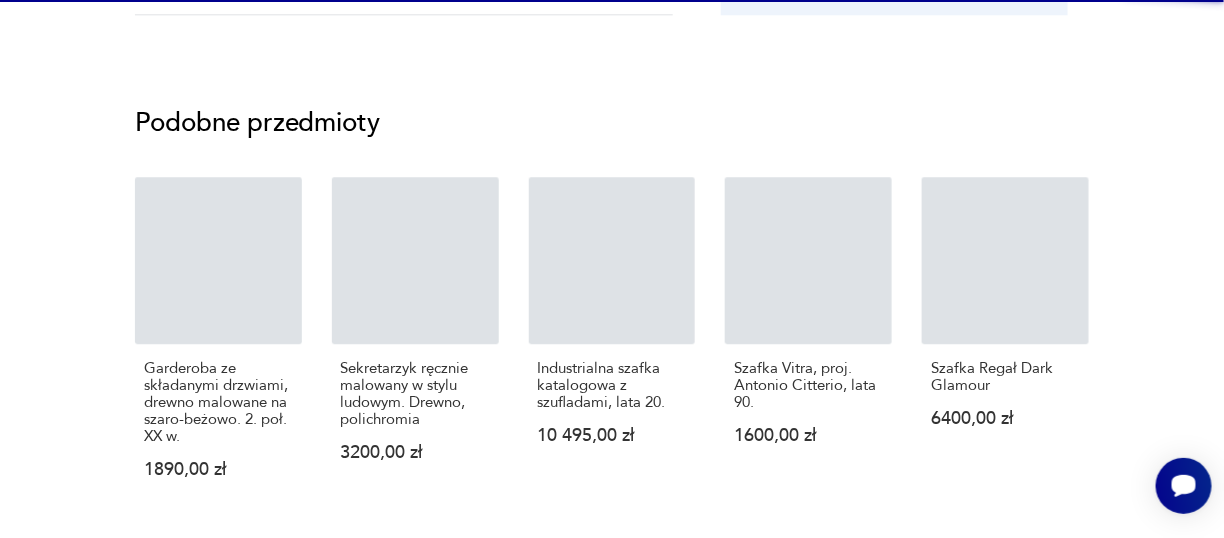 scroll, scrollTop: 0, scrollLeft: 0, axis: both 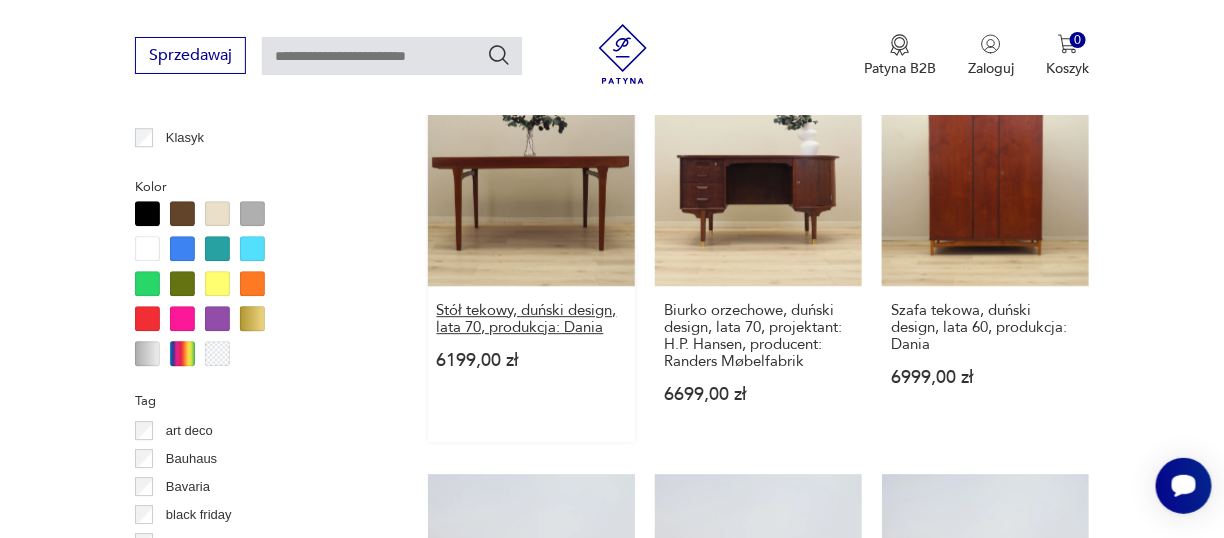 click on "Stół tekowy, duński design, lata 70, produkcja: Dania" at bounding box center [531, 319] 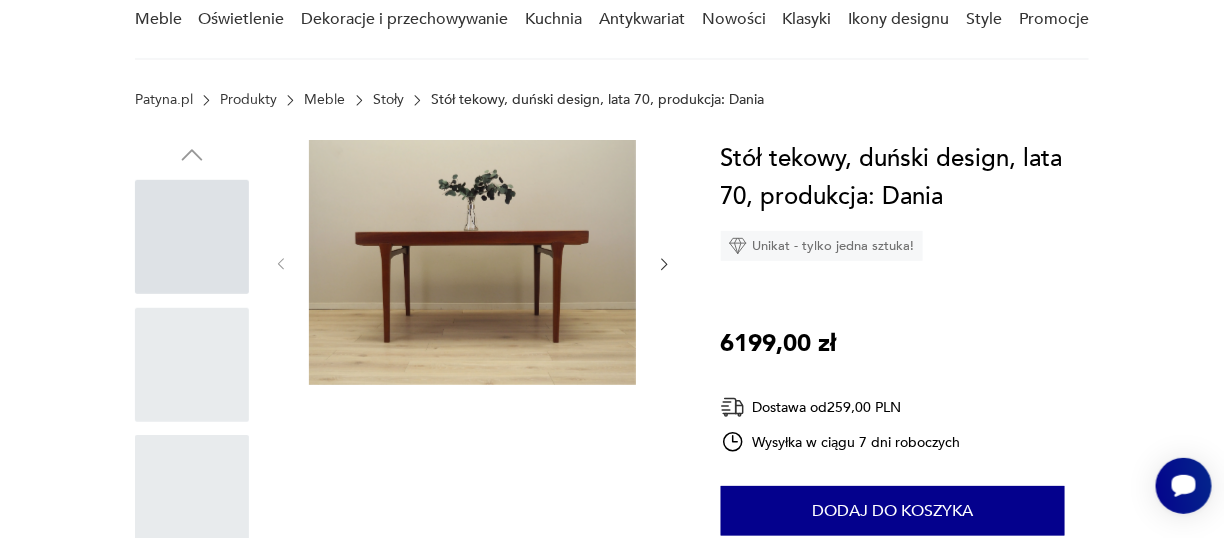 scroll, scrollTop: 0, scrollLeft: 0, axis: both 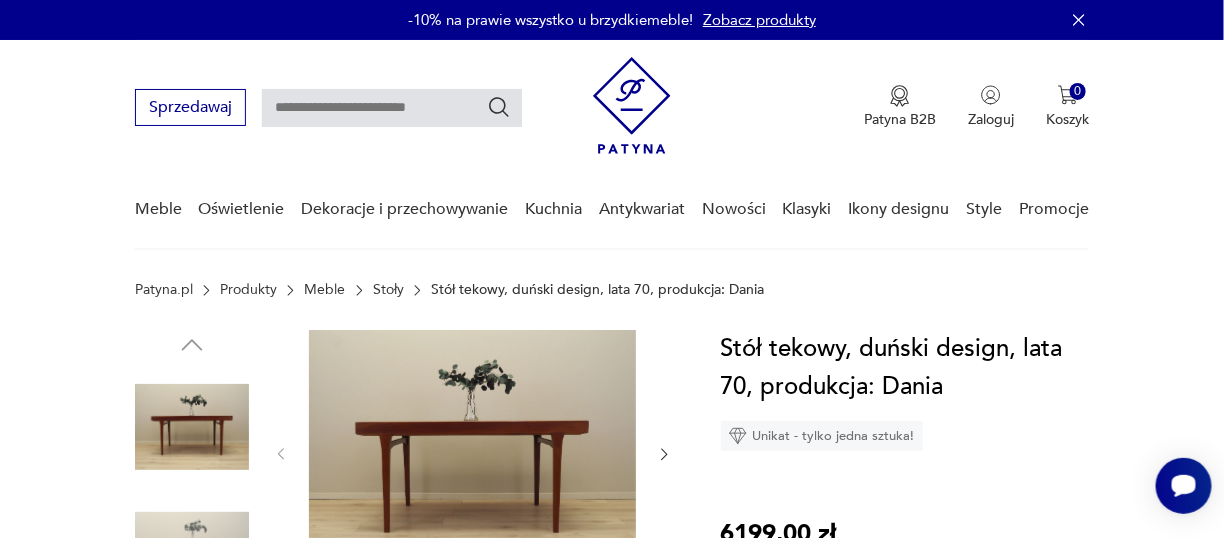 click at bounding box center (664, 454) 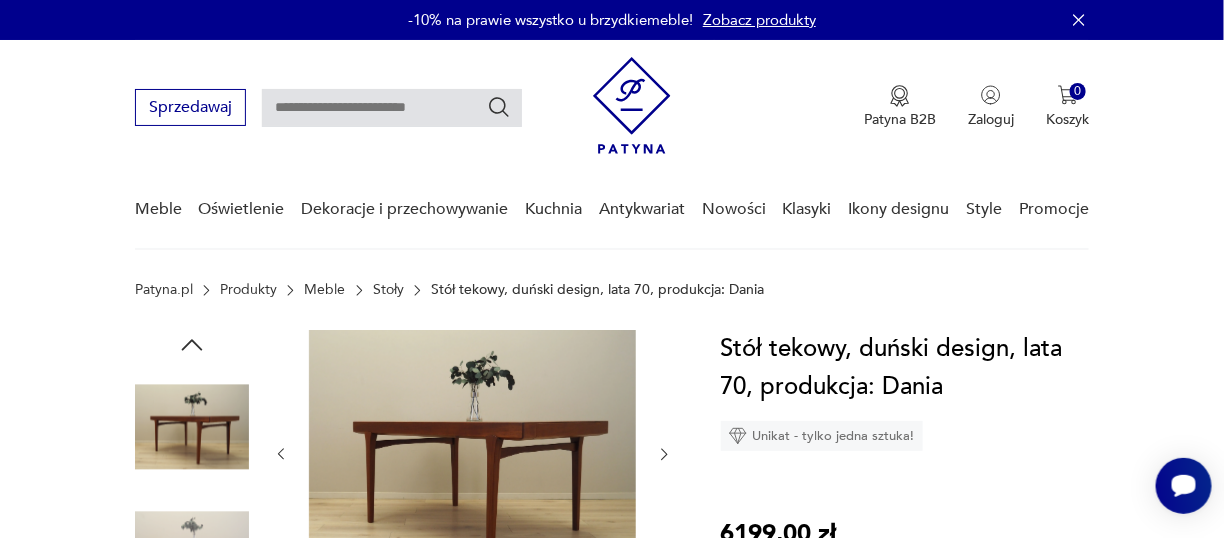 click at bounding box center [664, 454] 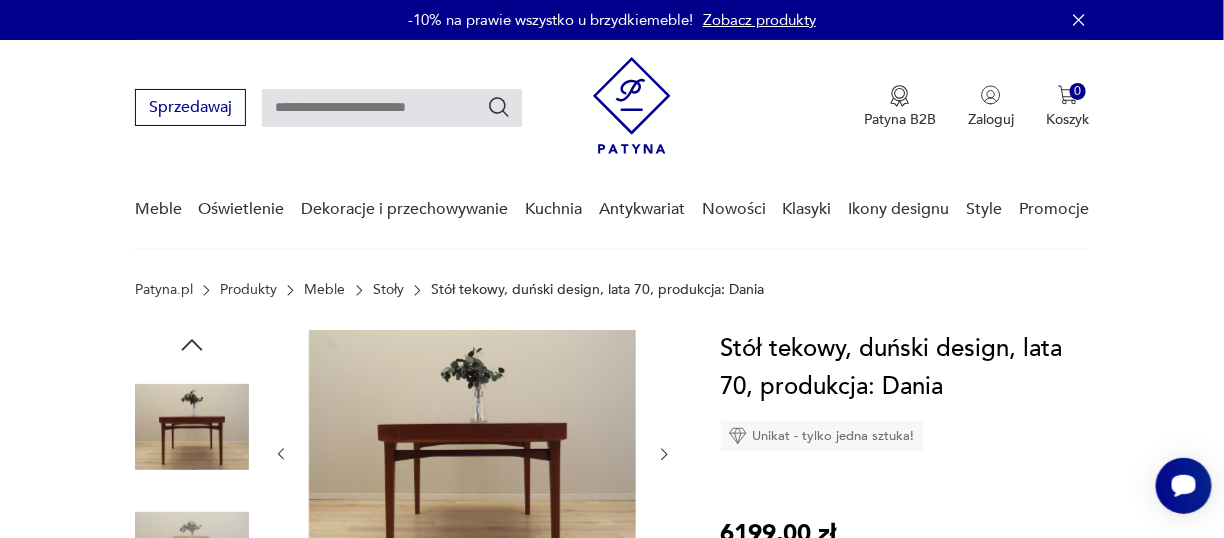 click at bounding box center (664, 454) 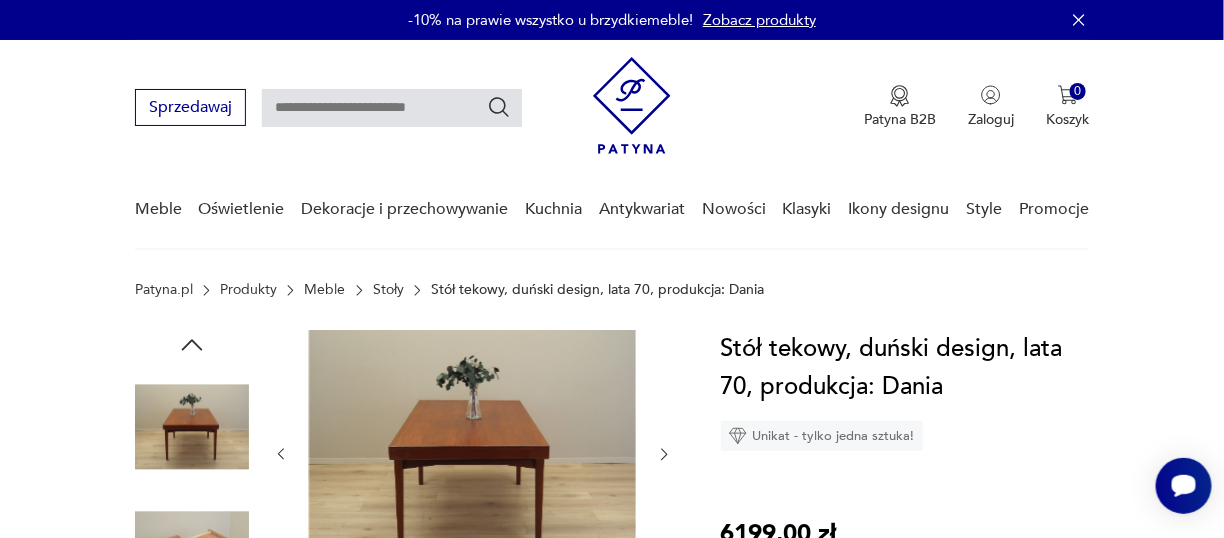 click at bounding box center (664, 454) 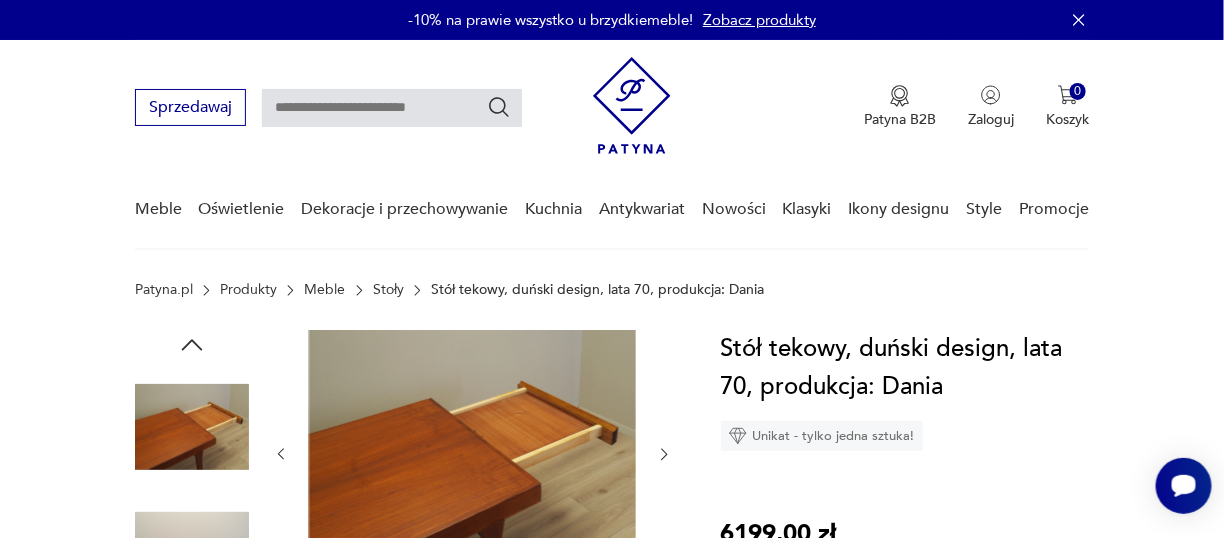 click at bounding box center (664, 454) 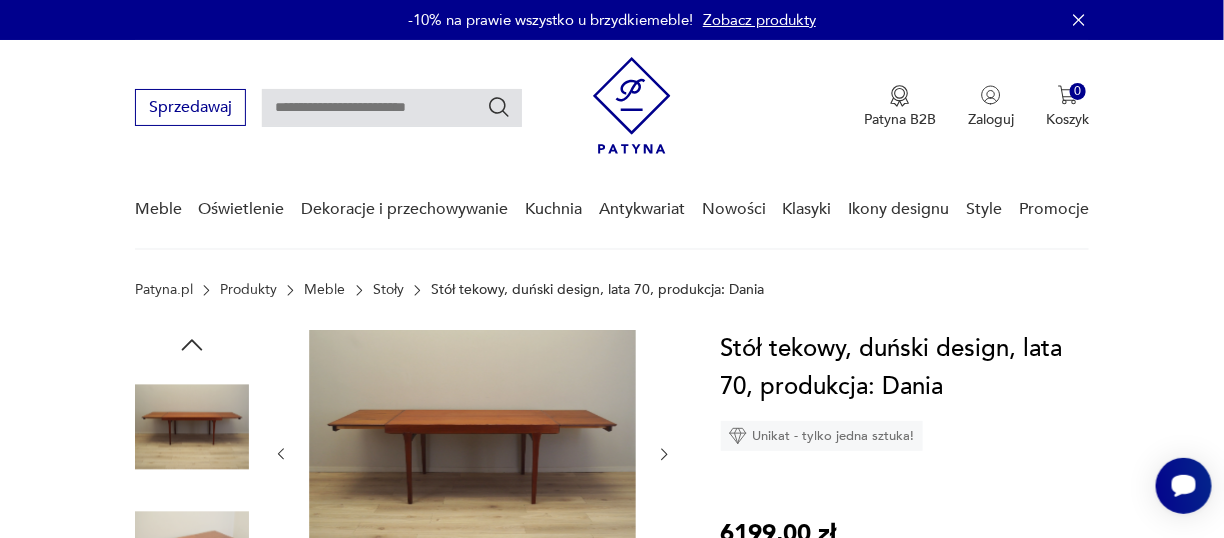 click at bounding box center (664, 454) 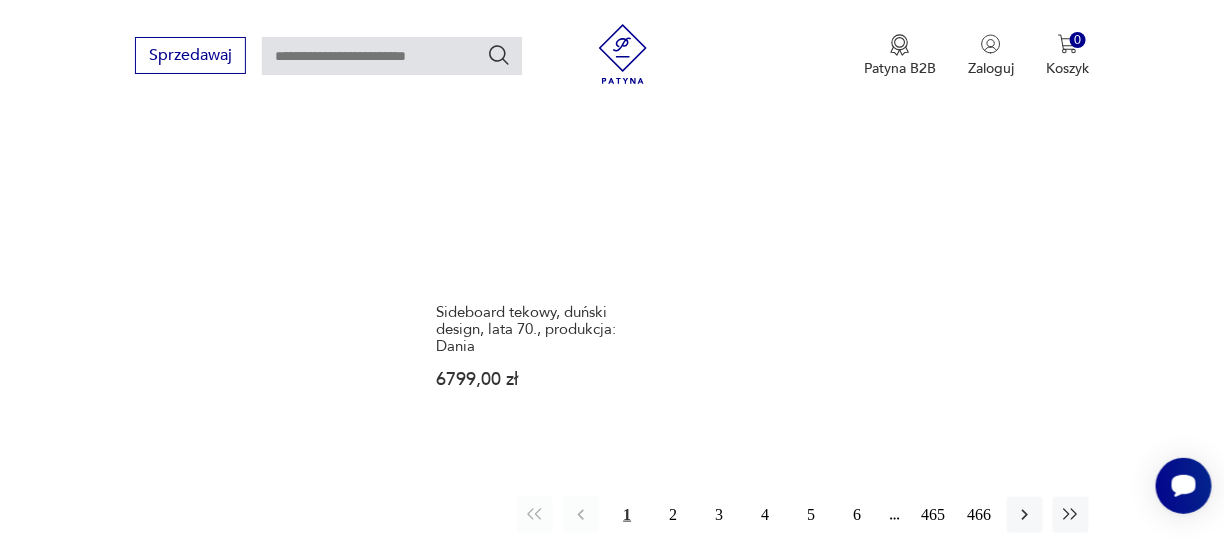 scroll, scrollTop: 2814, scrollLeft: 0, axis: vertical 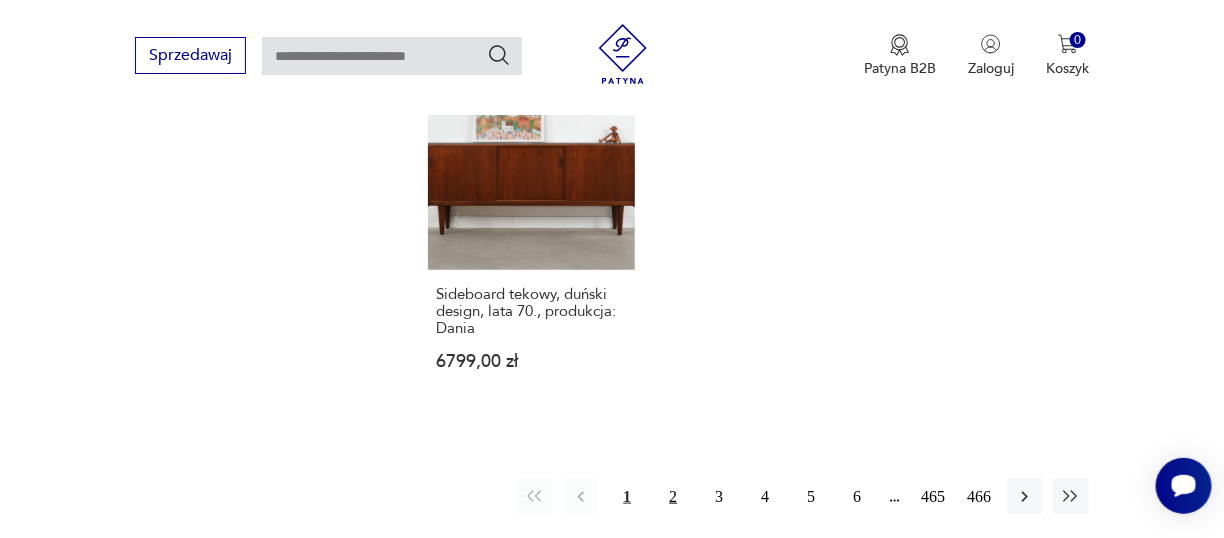 click on "2" at bounding box center [673, 497] 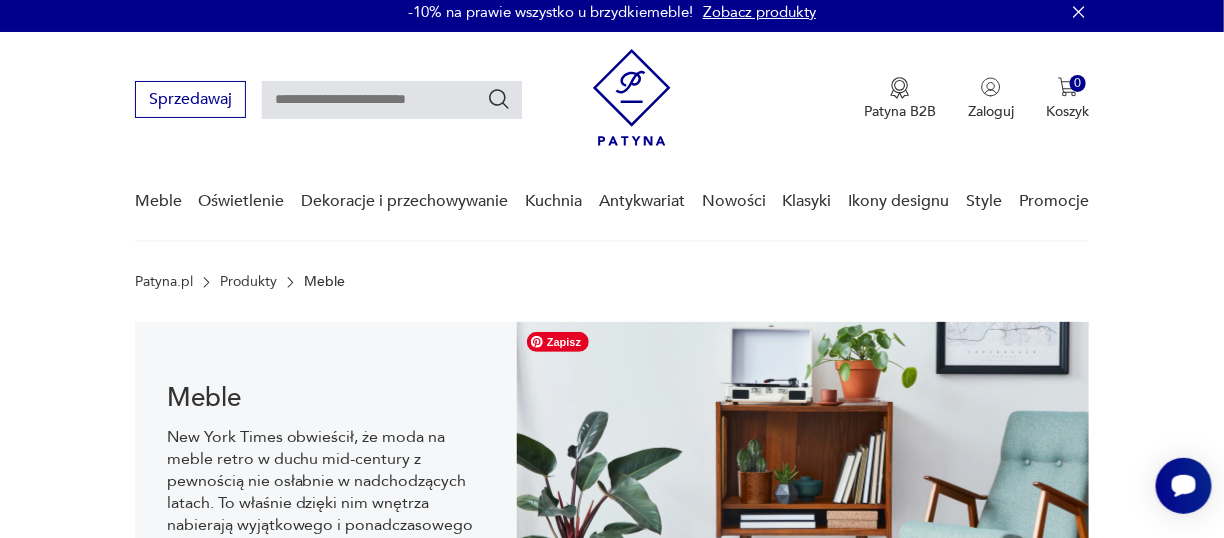 scroll, scrollTop: 0, scrollLeft: 0, axis: both 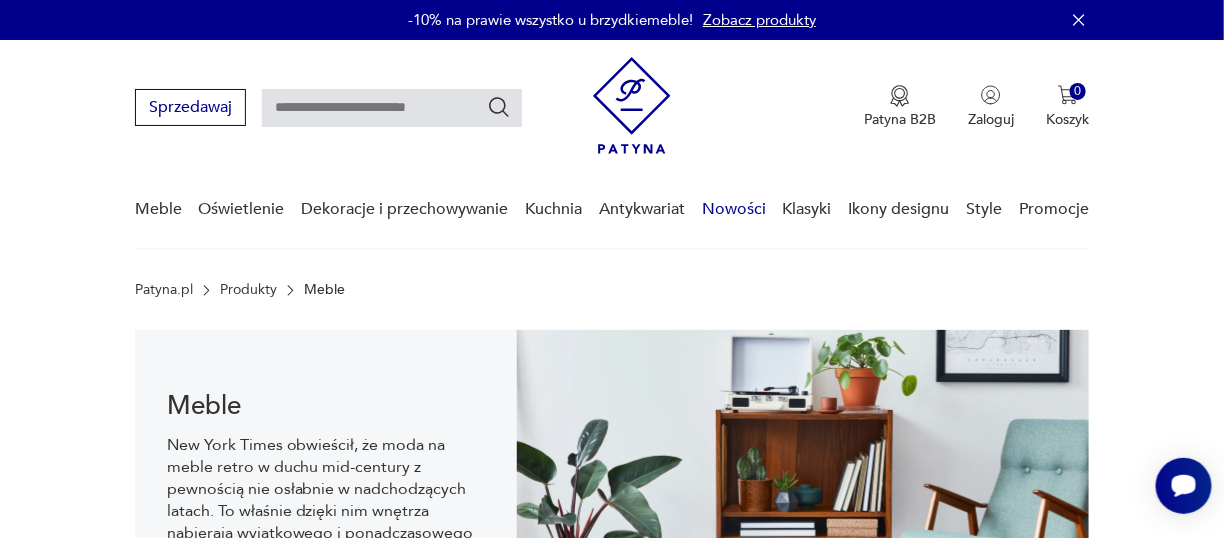 click on "Nowości" at bounding box center [734, 209] 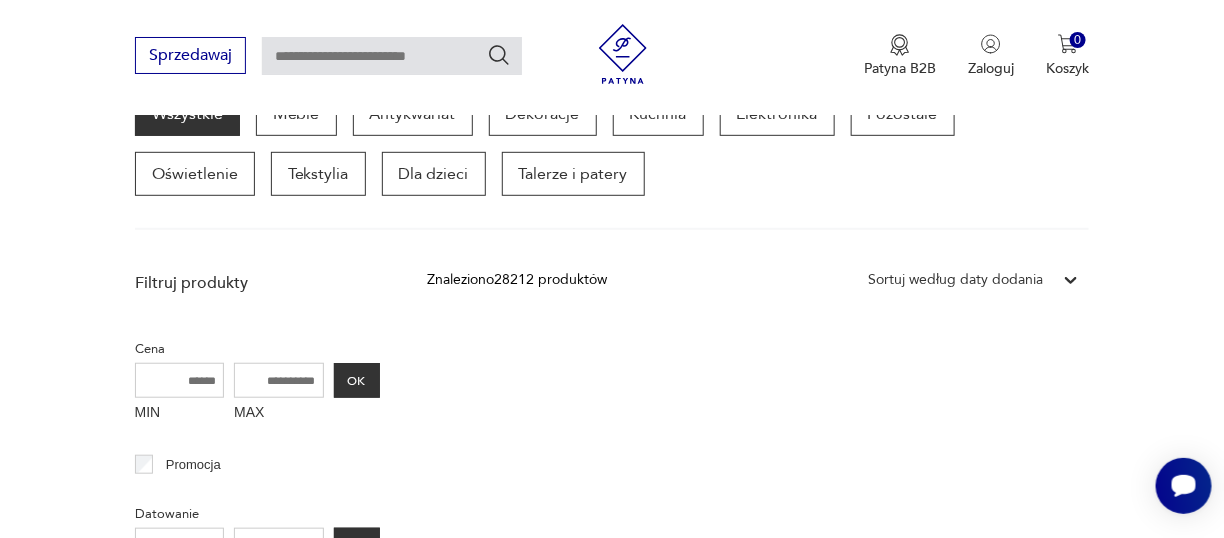 scroll, scrollTop: 300, scrollLeft: 0, axis: vertical 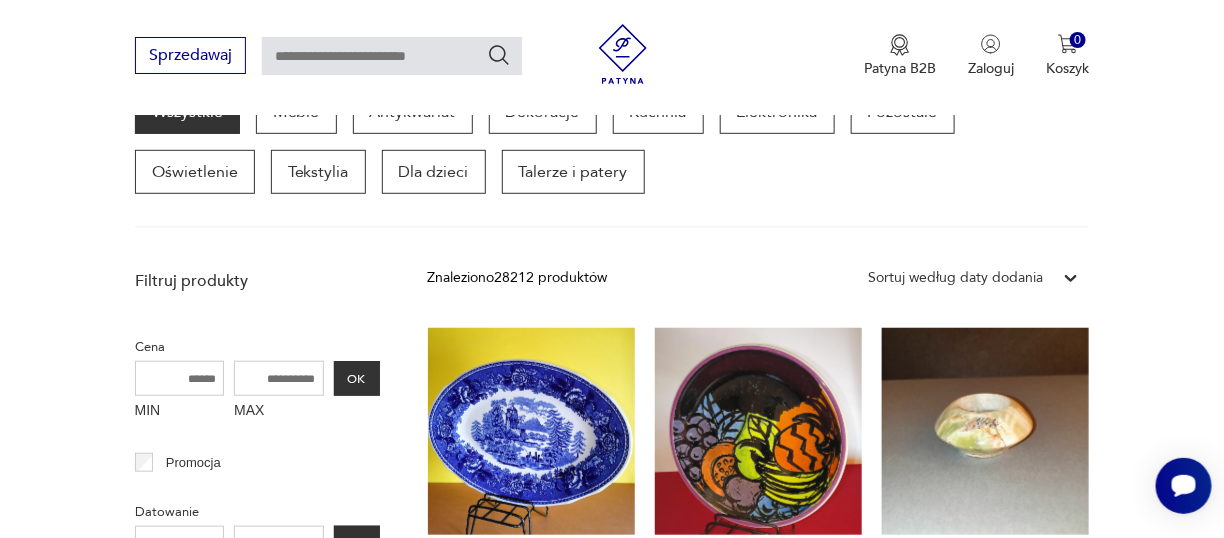click on "MIN" at bounding box center (180, 378) 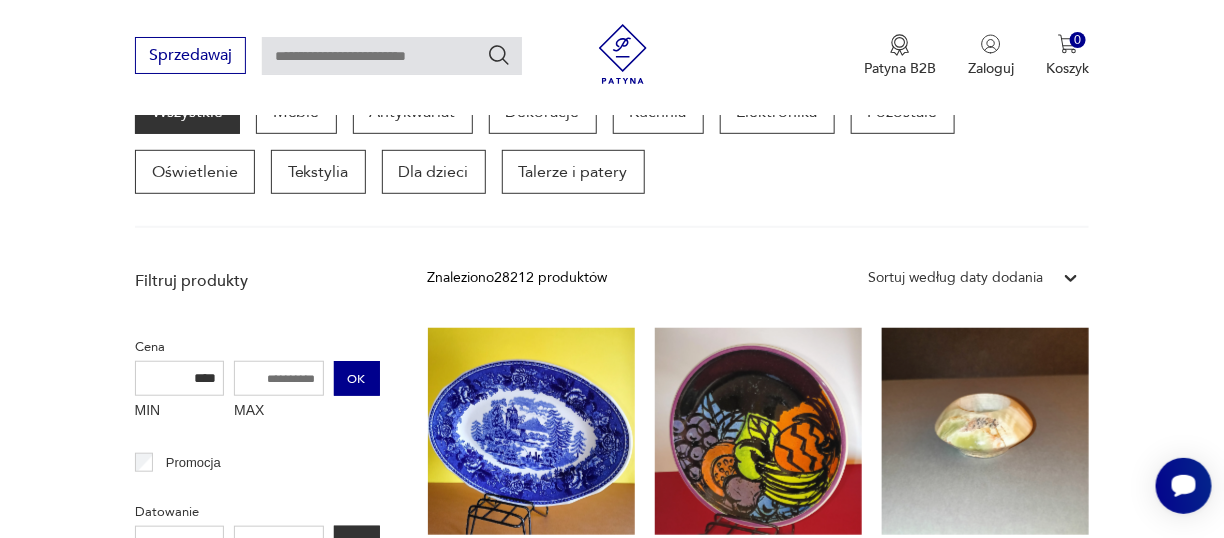 type on "****" 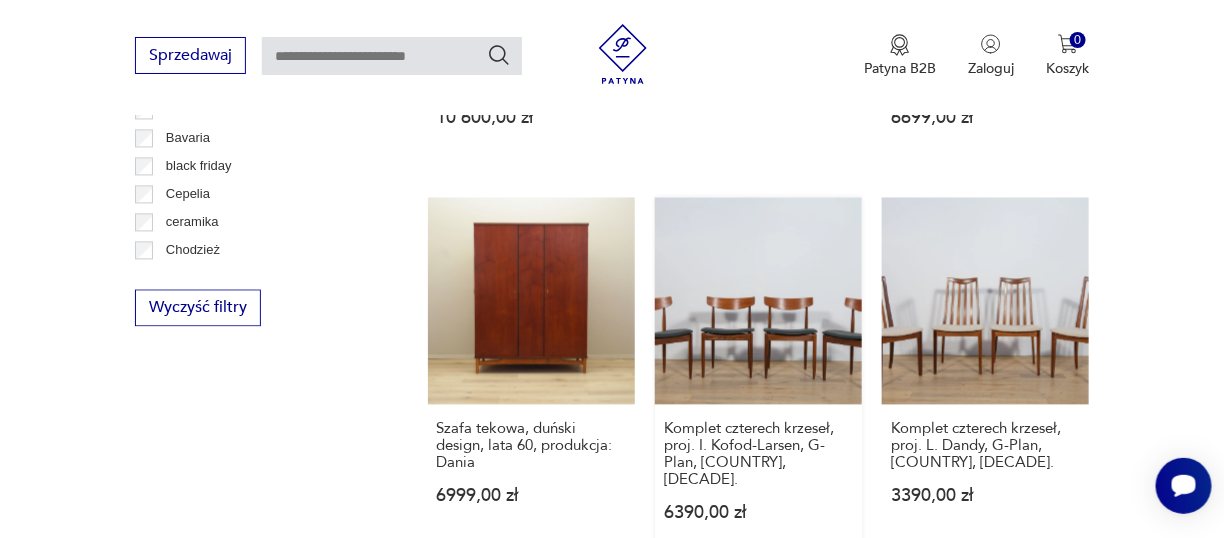 scroll, scrollTop: 1358, scrollLeft: 0, axis: vertical 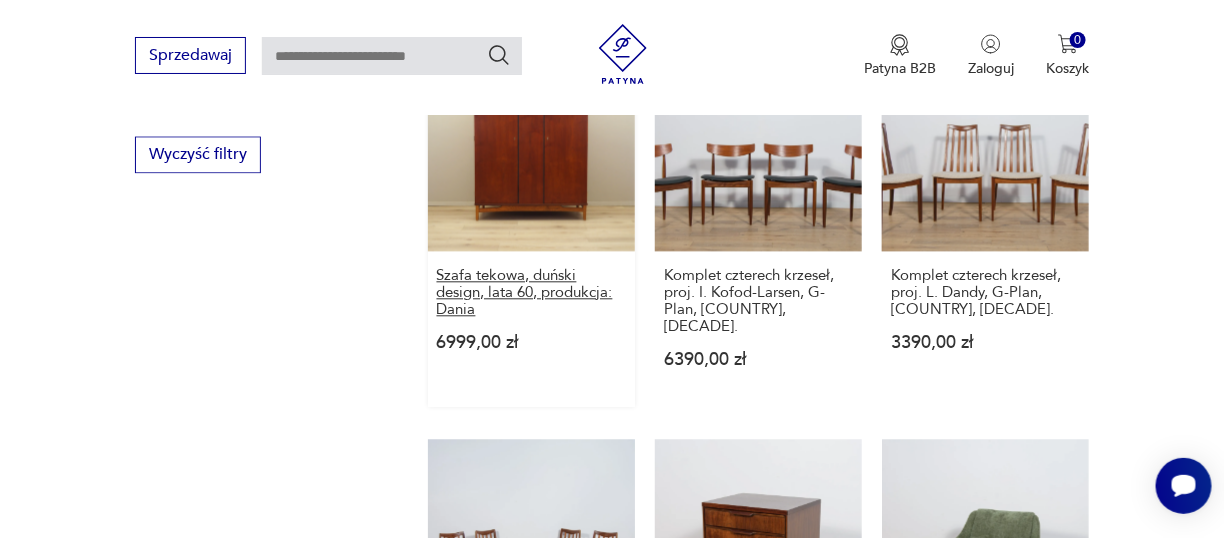 click on "Szafa tekowa, duński design, lata 60, produkcja: Dania" at bounding box center [531, 292] 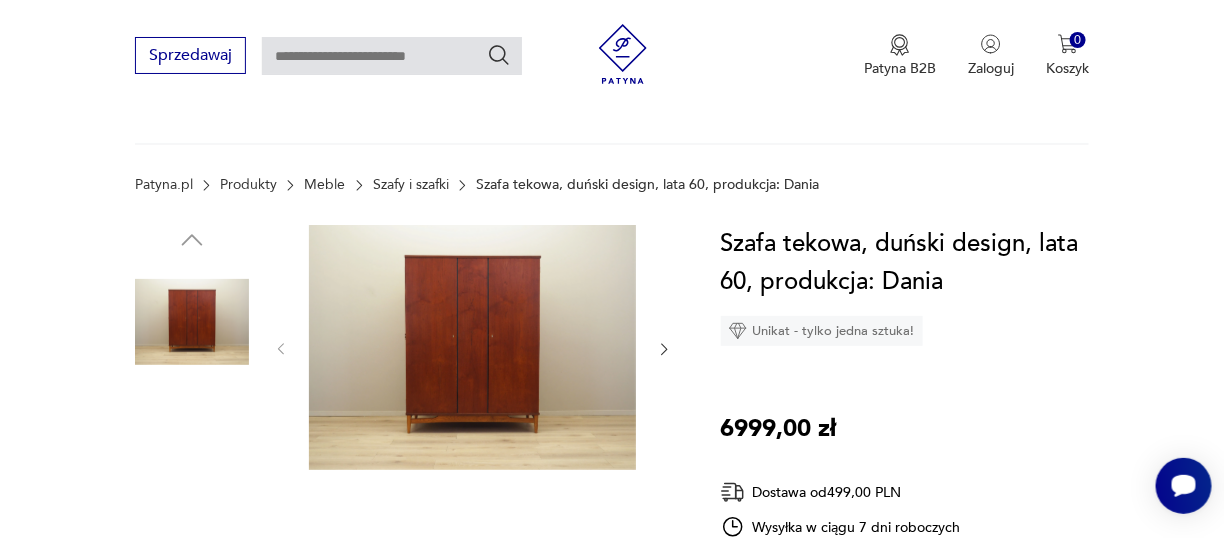 scroll, scrollTop: 200, scrollLeft: 0, axis: vertical 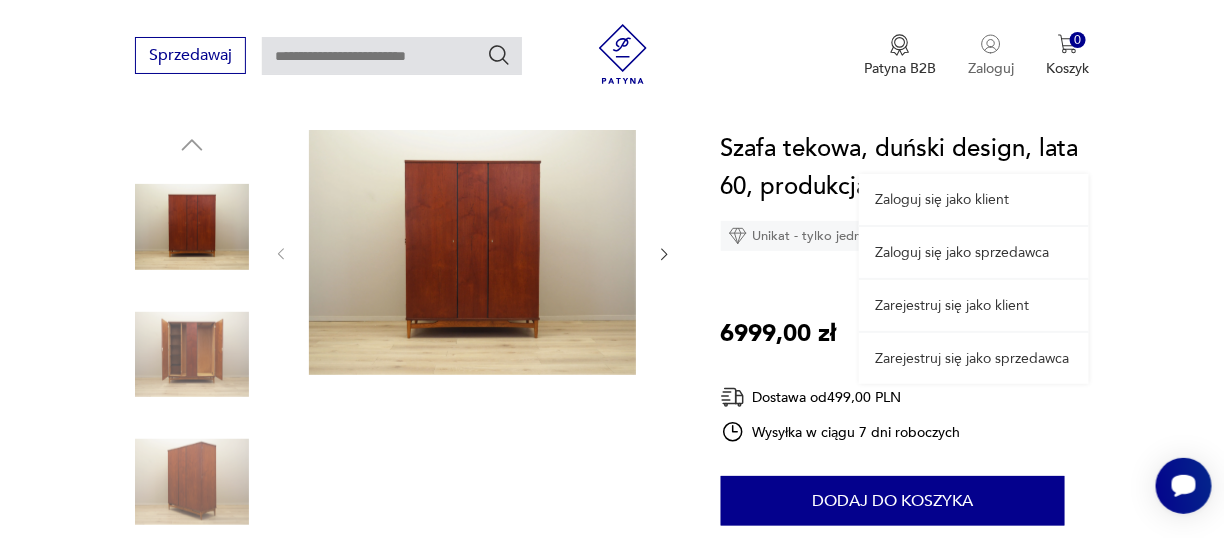 click on "Zaloguj" at bounding box center [991, 68] 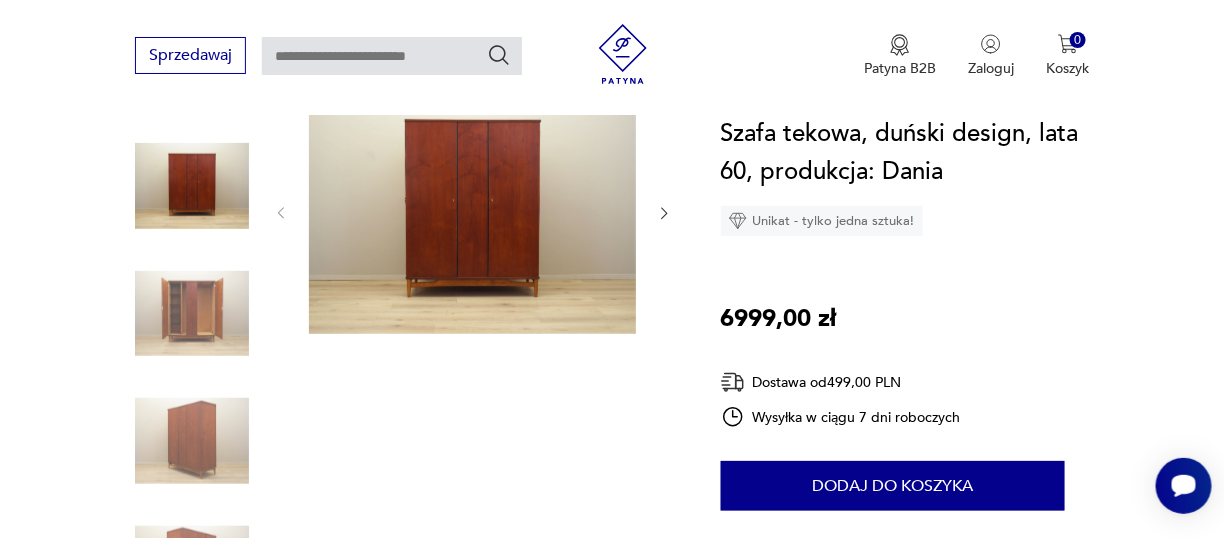 scroll, scrollTop: 200, scrollLeft: 0, axis: vertical 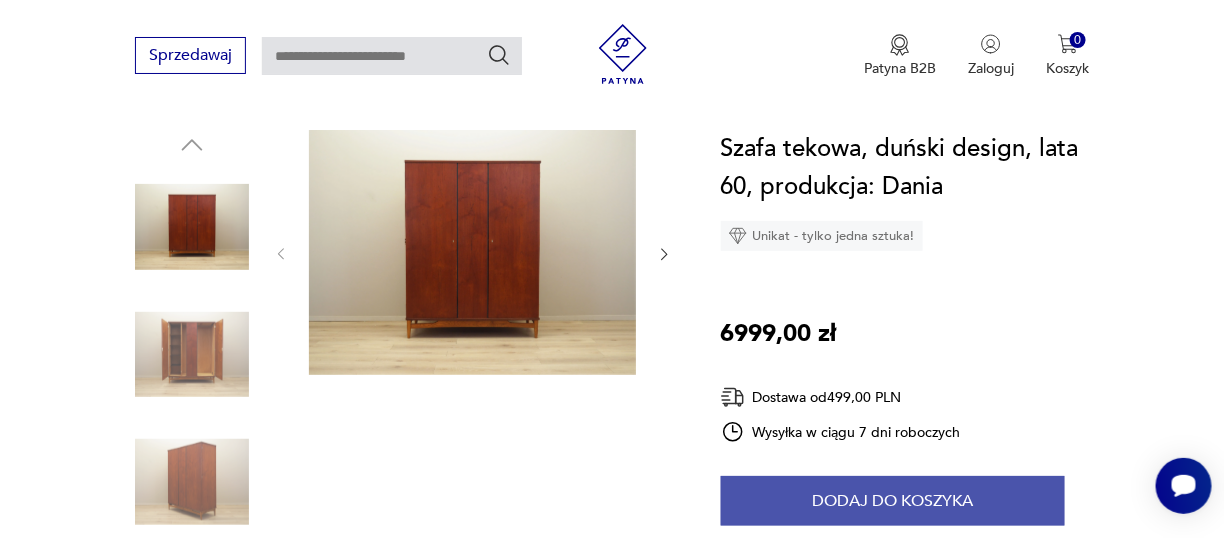 click on "Dodaj do koszyka" at bounding box center (893, 501) 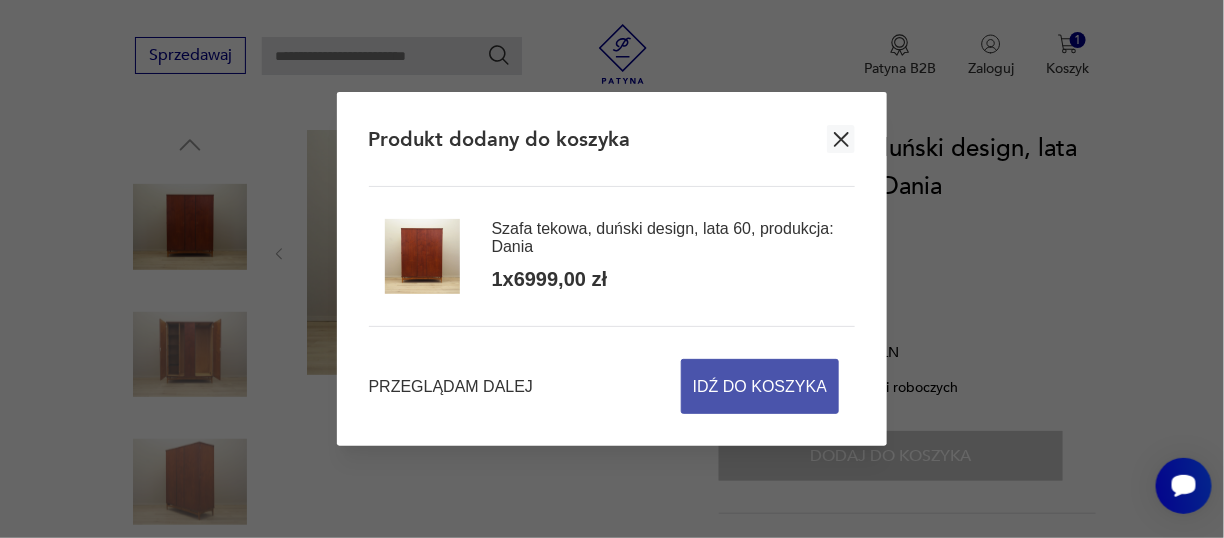 click on "Idź do koszyka" at bounding box center (760, 386) 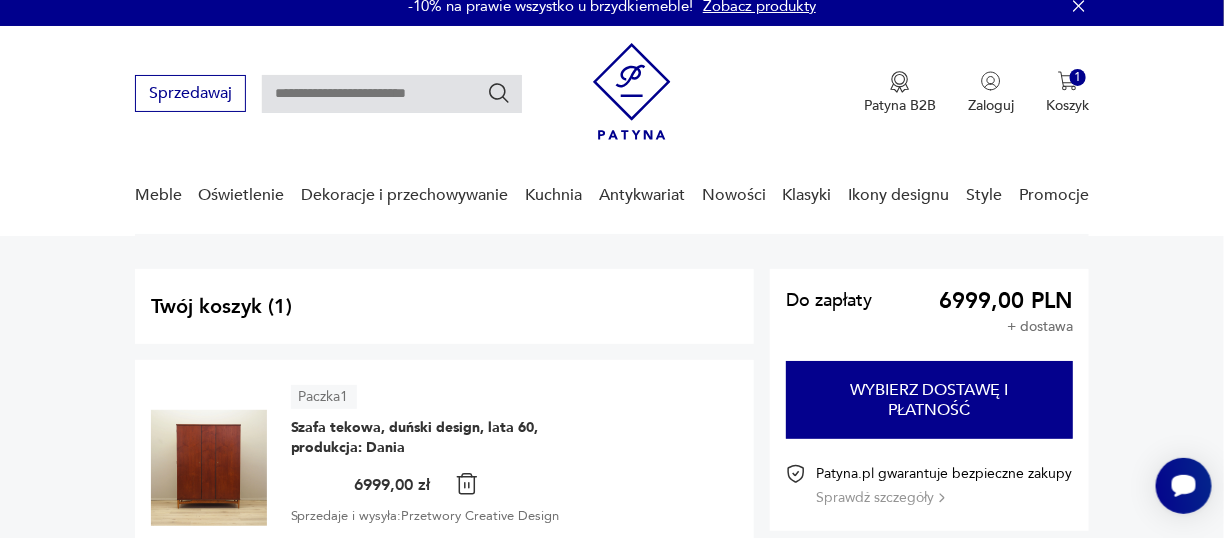scroll, scrollTop: 100, scrollLeft: 0, axis: vertical 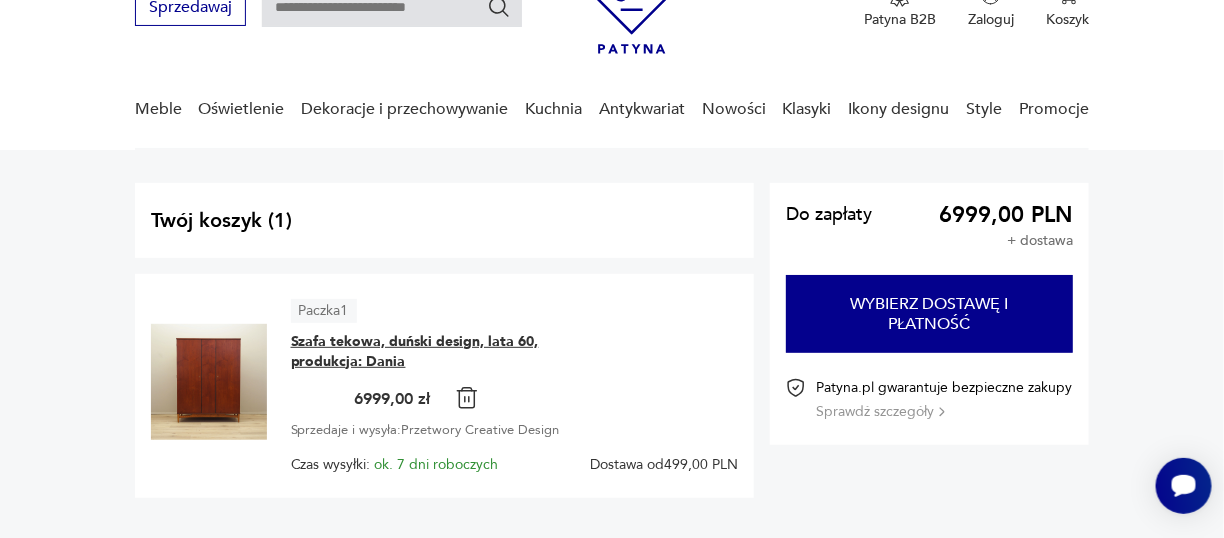 click on "Szafa tekowa, duński design, lata 60, produkcja: Dania" at bounding box center [416, 352] 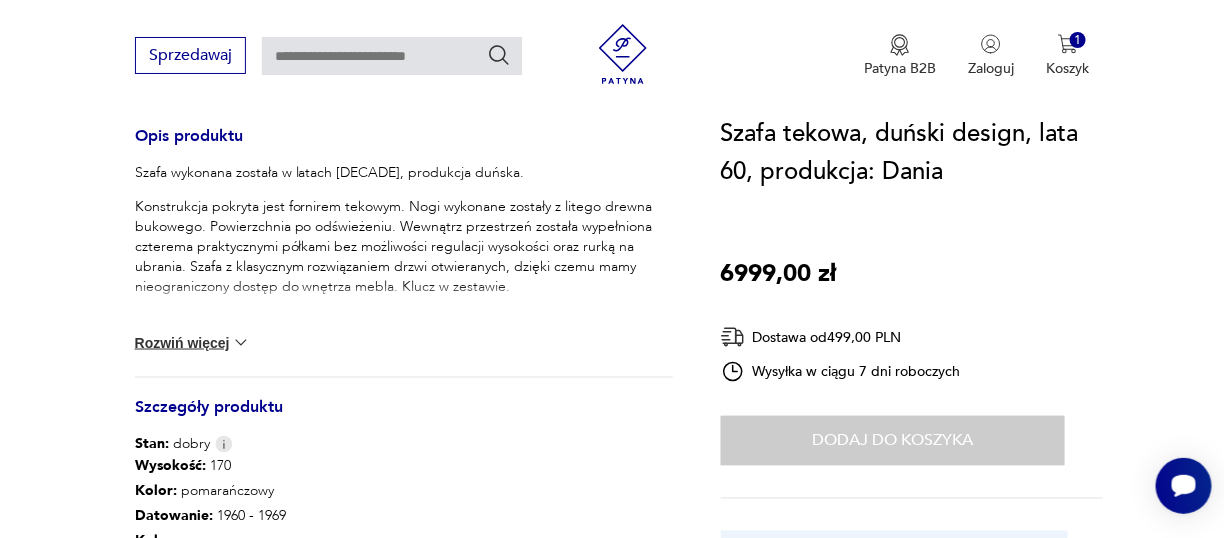 scroll, scrollTop: 900, scrollLeft: 0, axis: vertical 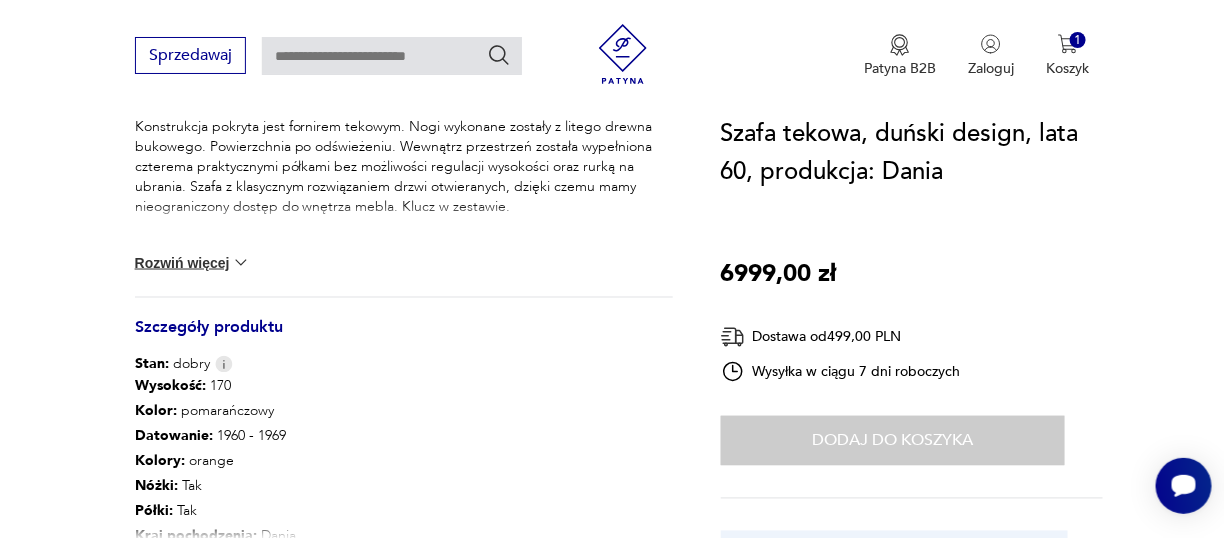 click on "Rozwiń więcej" at bounding box center [193, 263] 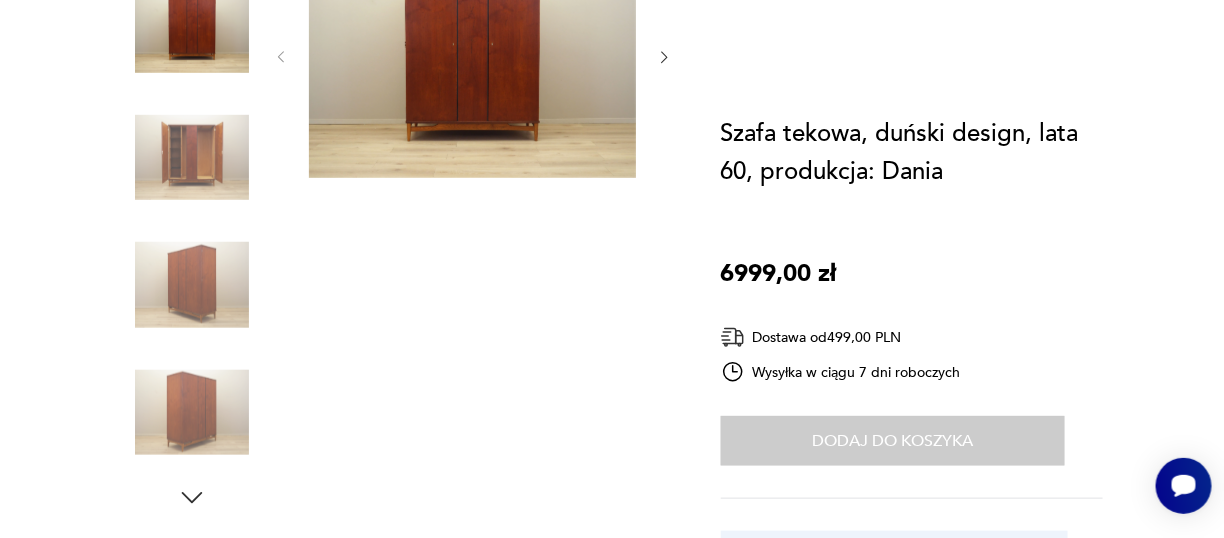 scroll, scrollTop: 100, scrollLeft: 0, axis: vertical 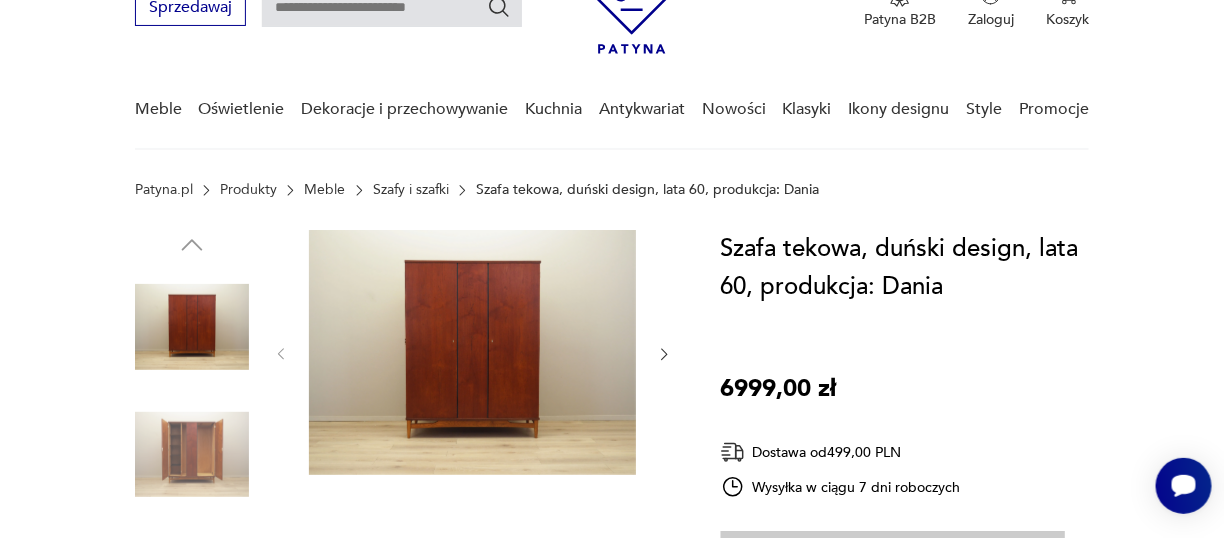 click at bounding box center [664, 354] 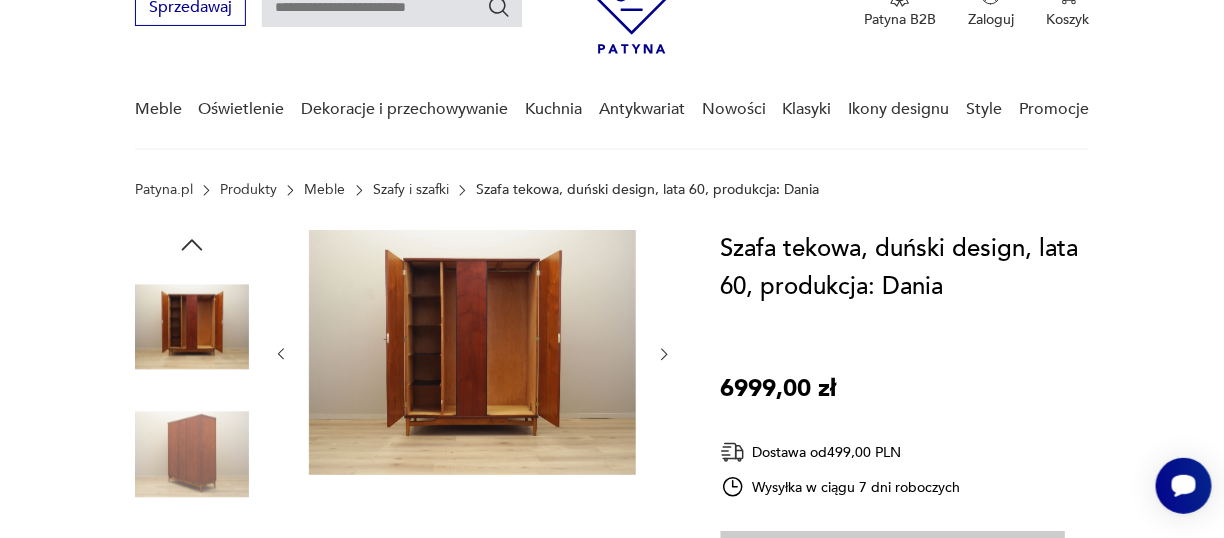 click at bounding box center (664, 354) 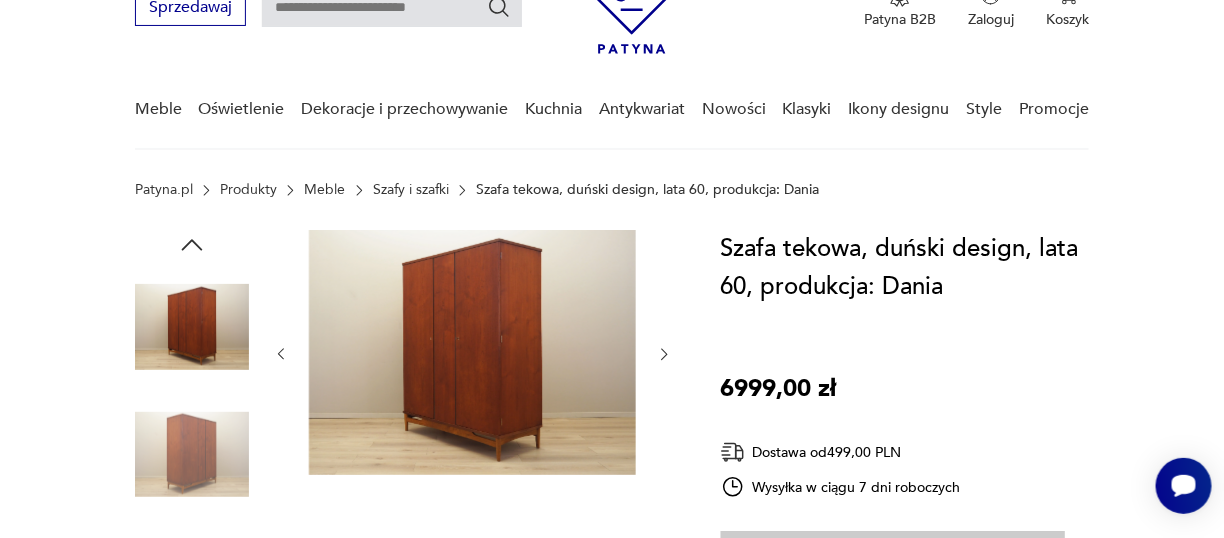 click at bounding box center (664, 354) 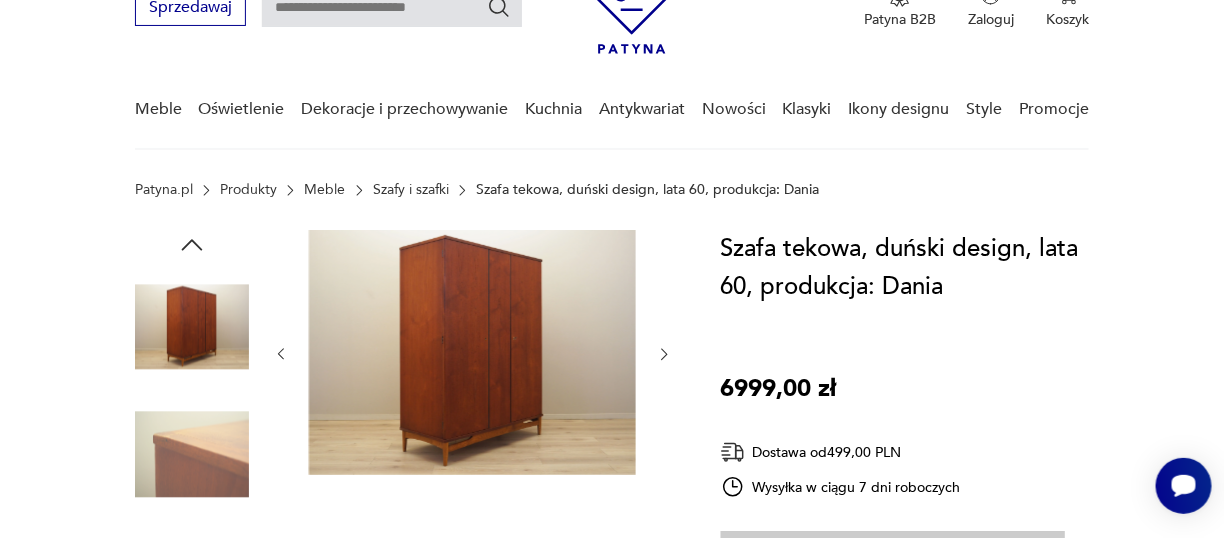click at bounding box center [664, 354] 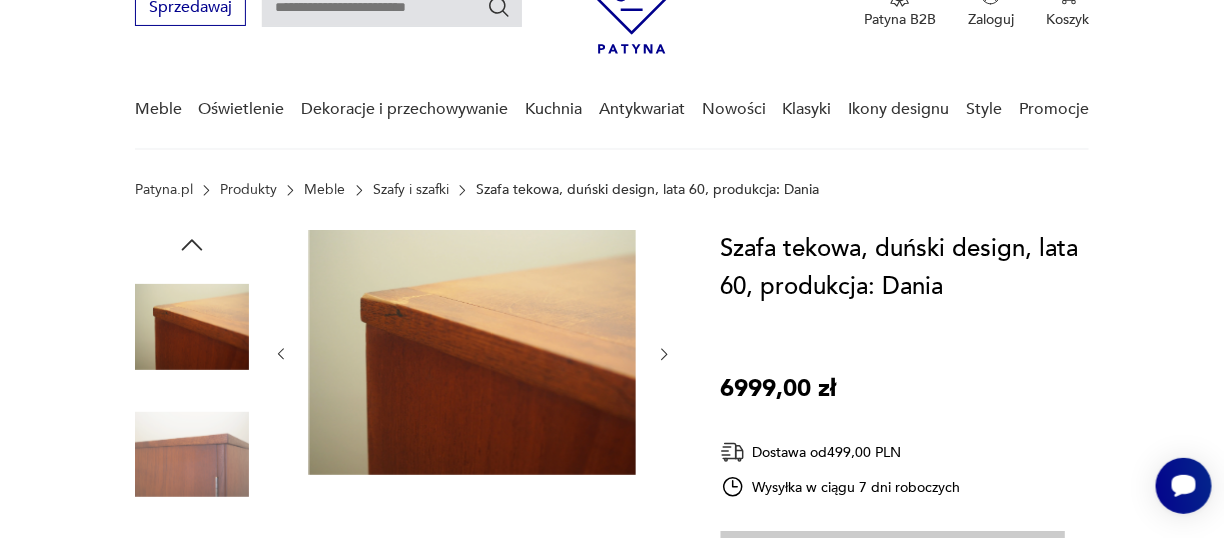 click at bounding box center (664, 354) 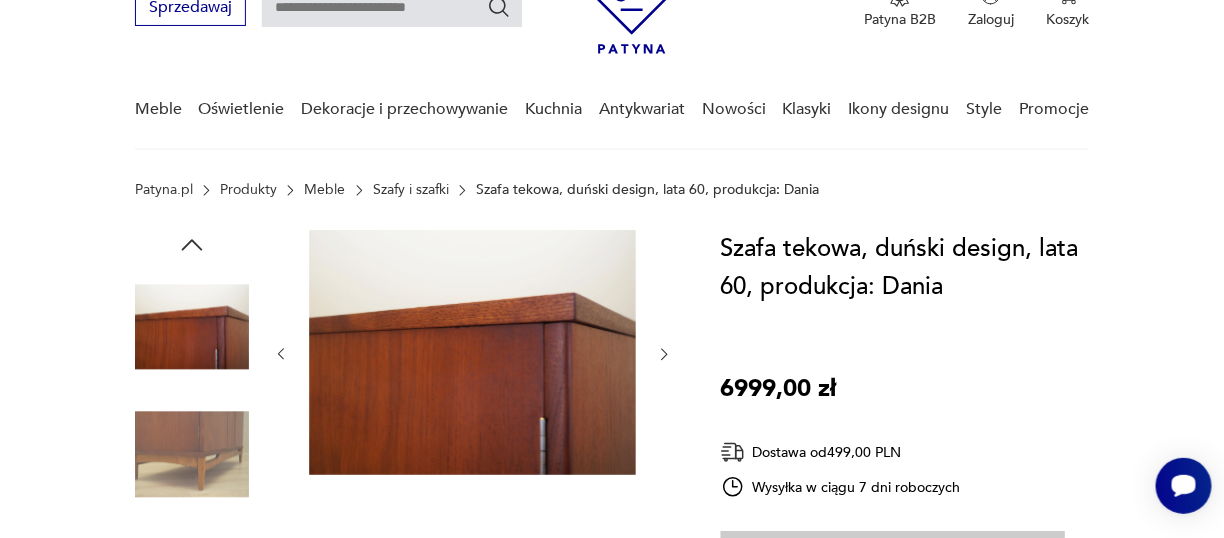 click at bounding box center [664, 354] 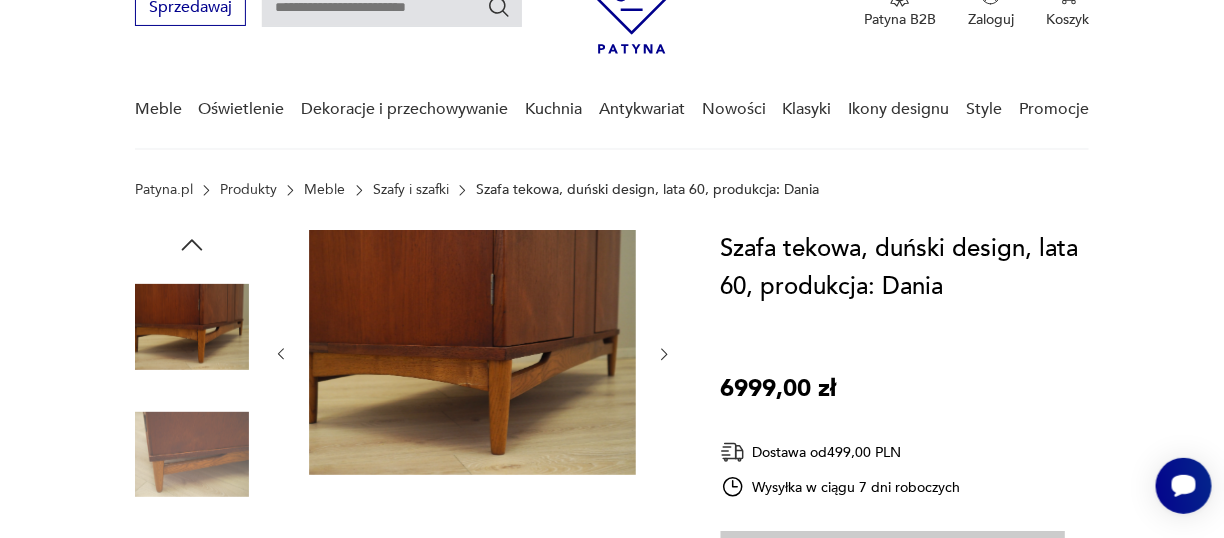 click at bounding box center [664, 354] 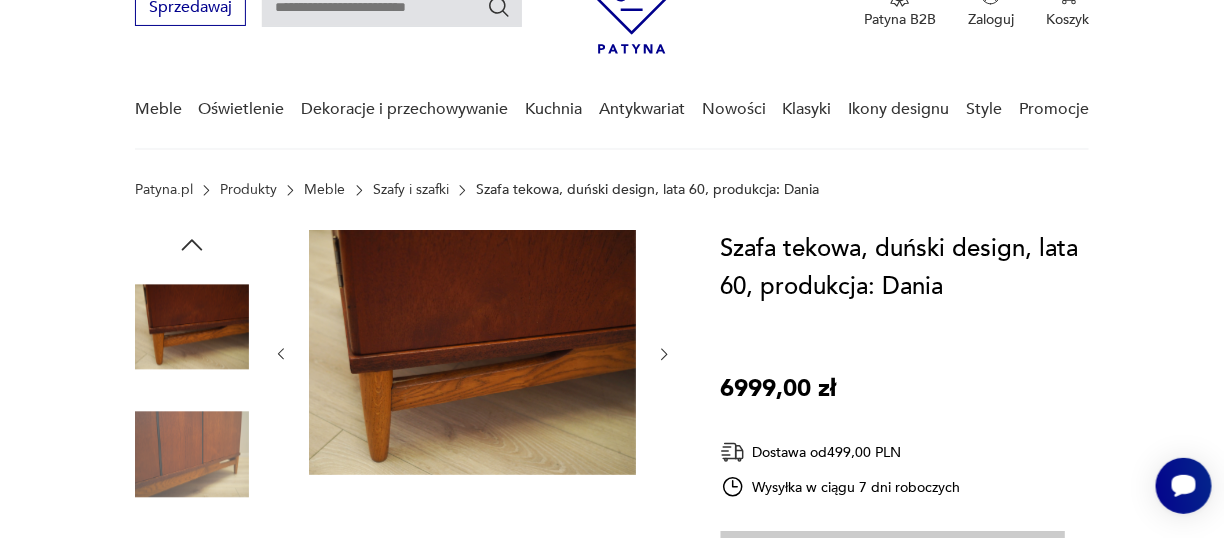 click at bounding box center [664, 354] 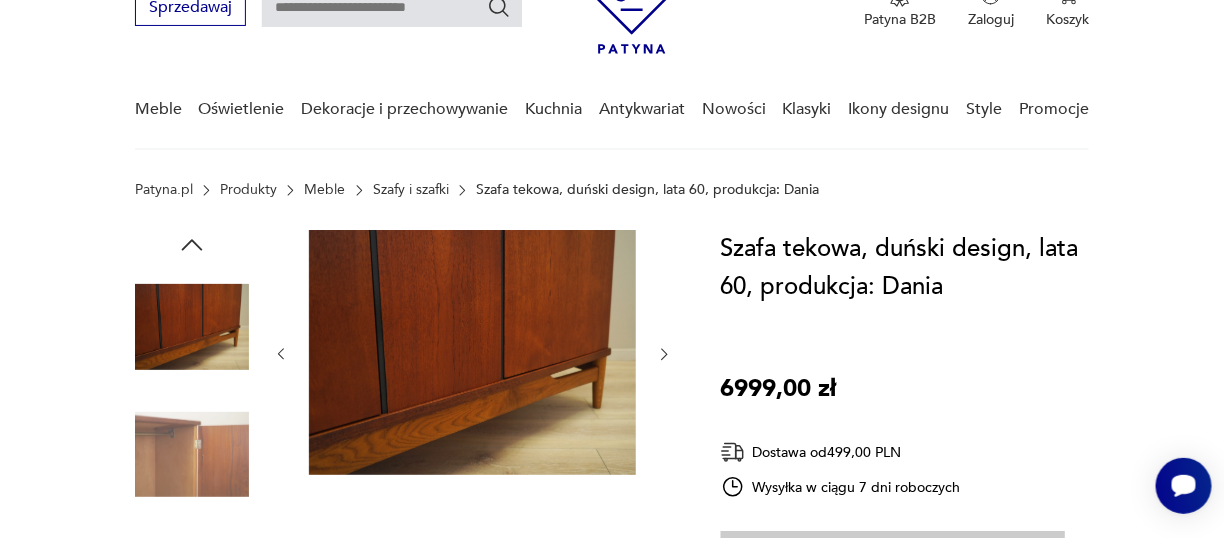 click at bounding box center [664, 354] 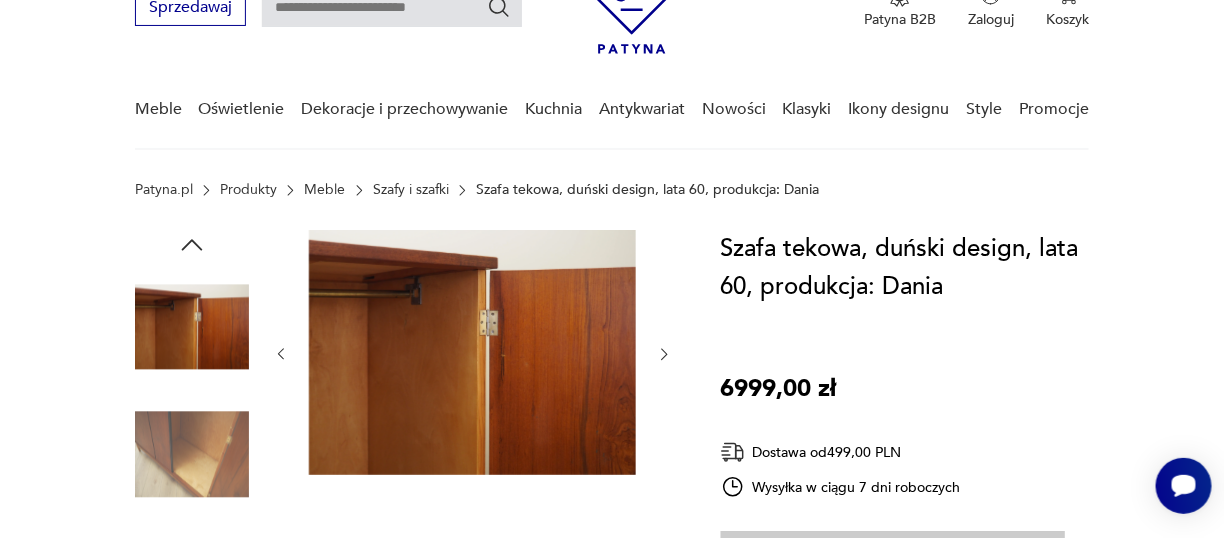 click at bounding box center (664, 354) 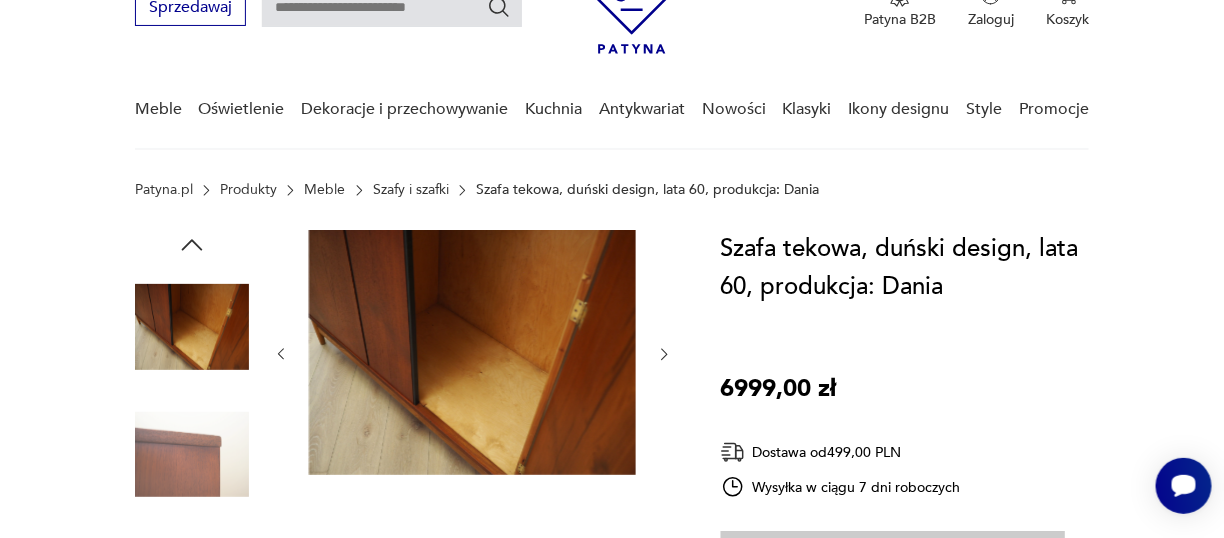 click at bounding box center (664, 354) 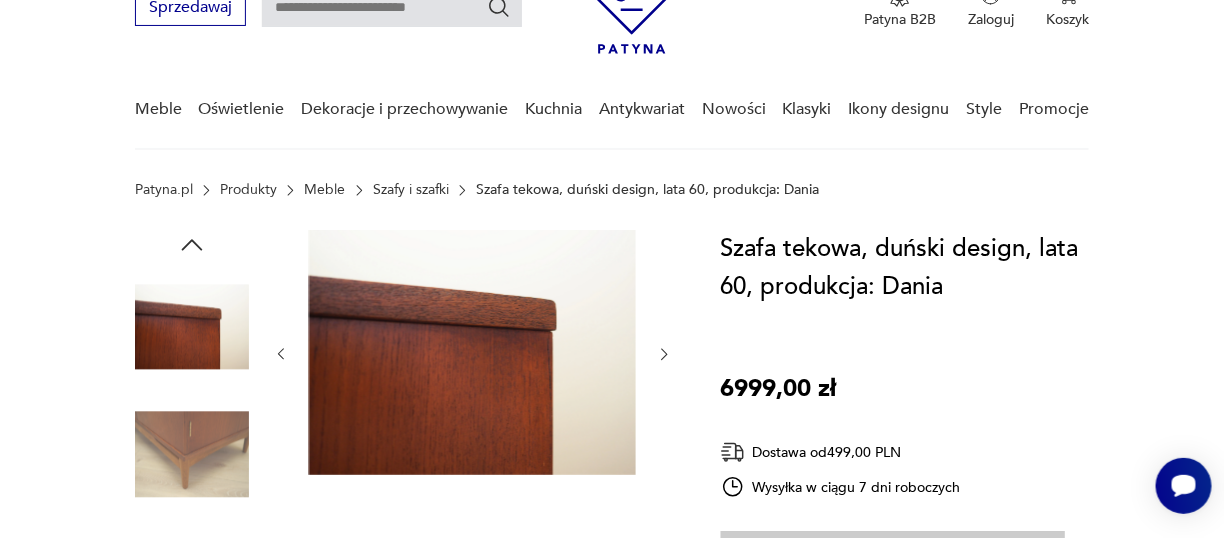click at bounding box center [664, 354] 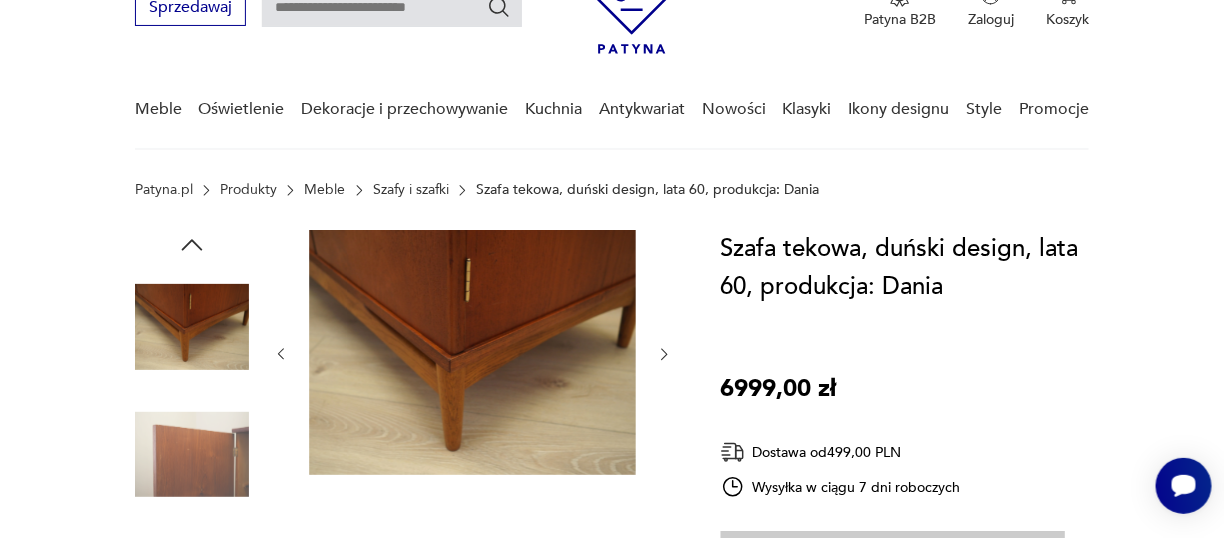 click at bounding box center (664, 354) 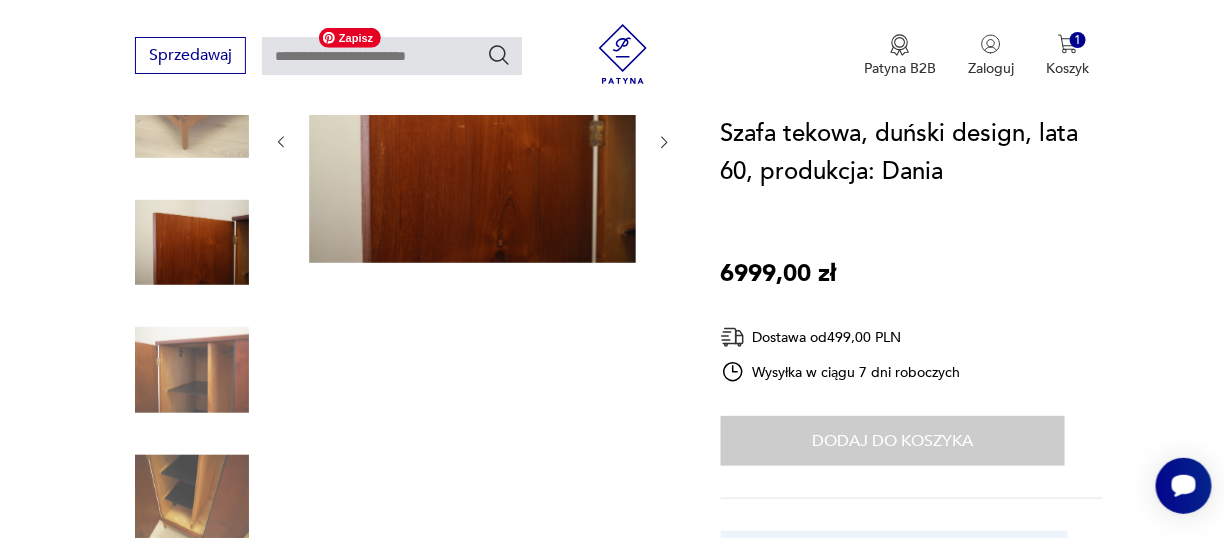 scroll, scrollTop: 500, scrollLeft: 0, axis: vertical 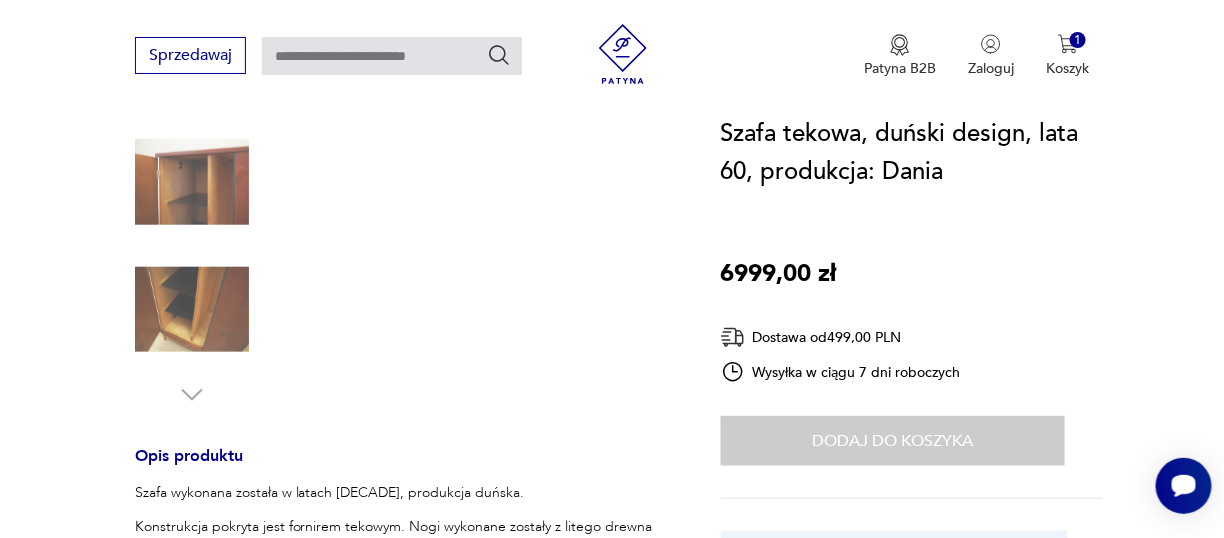 click at bounding box center (0, 0) 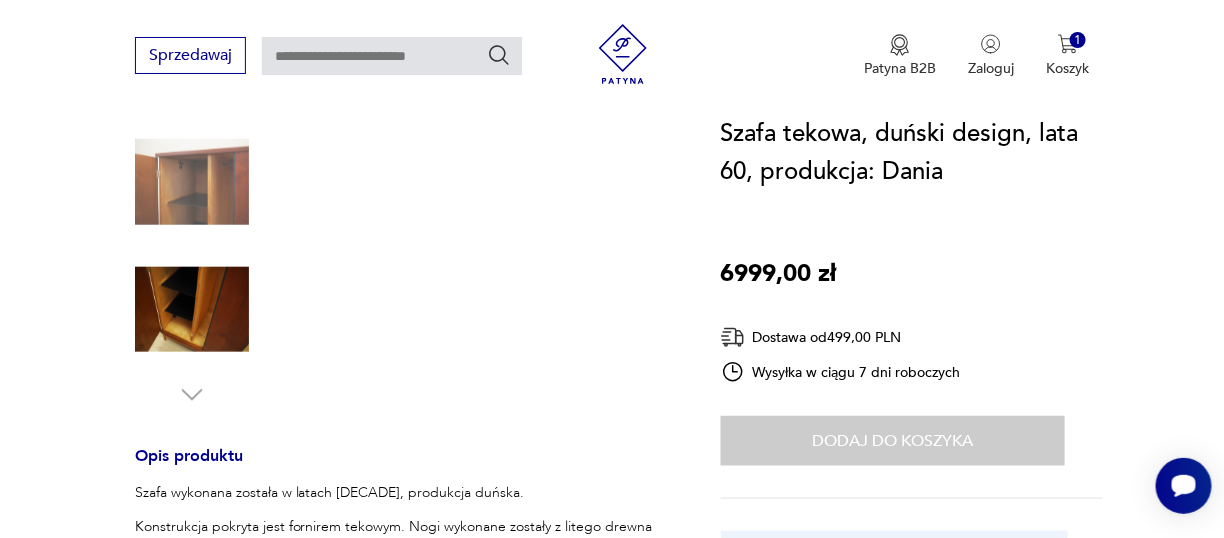 click at bounding box center [0, 0] 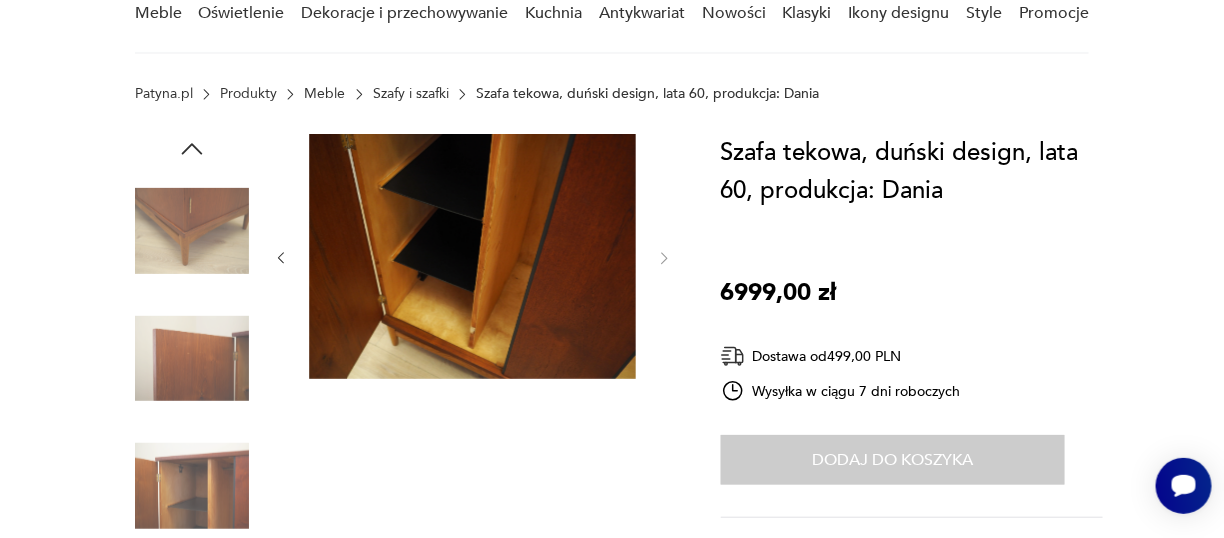 scroll, scrollTop: 200, scrollLeft: 0, axis: vertical 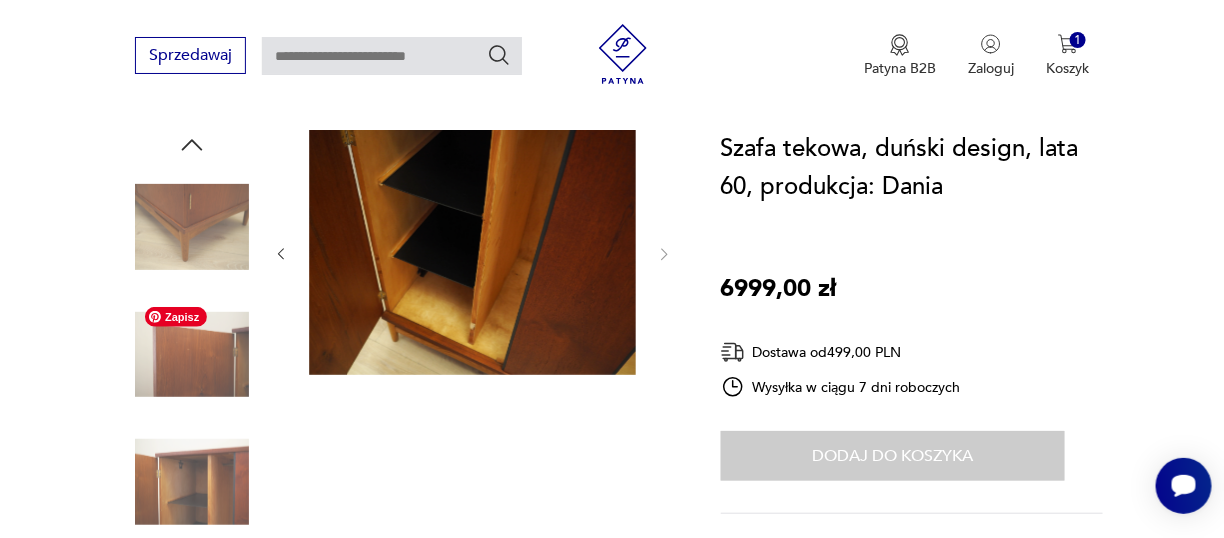 click at bounding box center [192, 355] 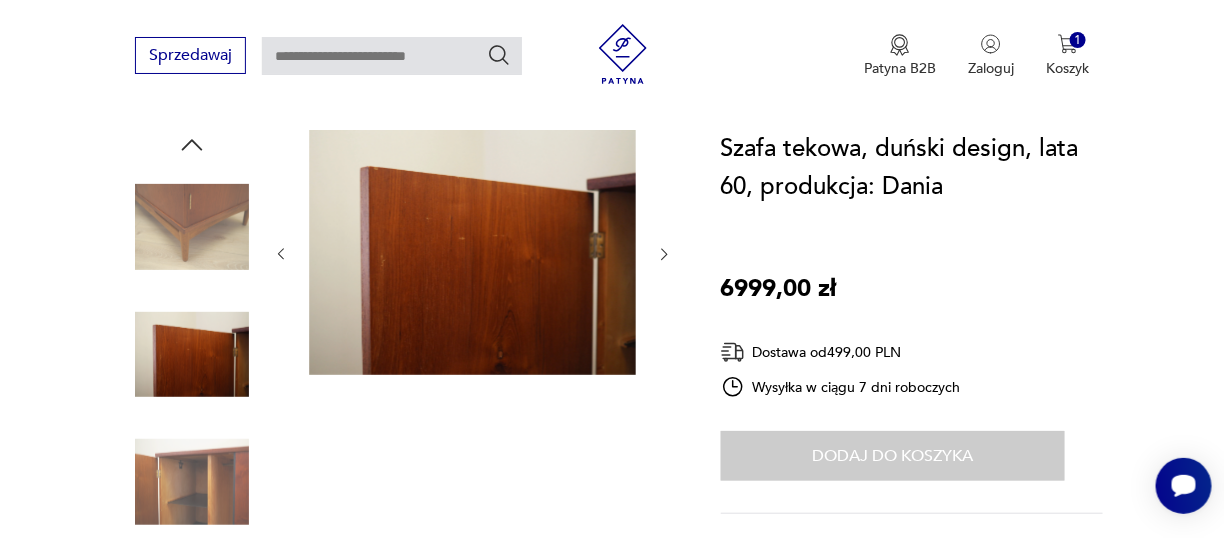 click at bounding box center (0, 0) 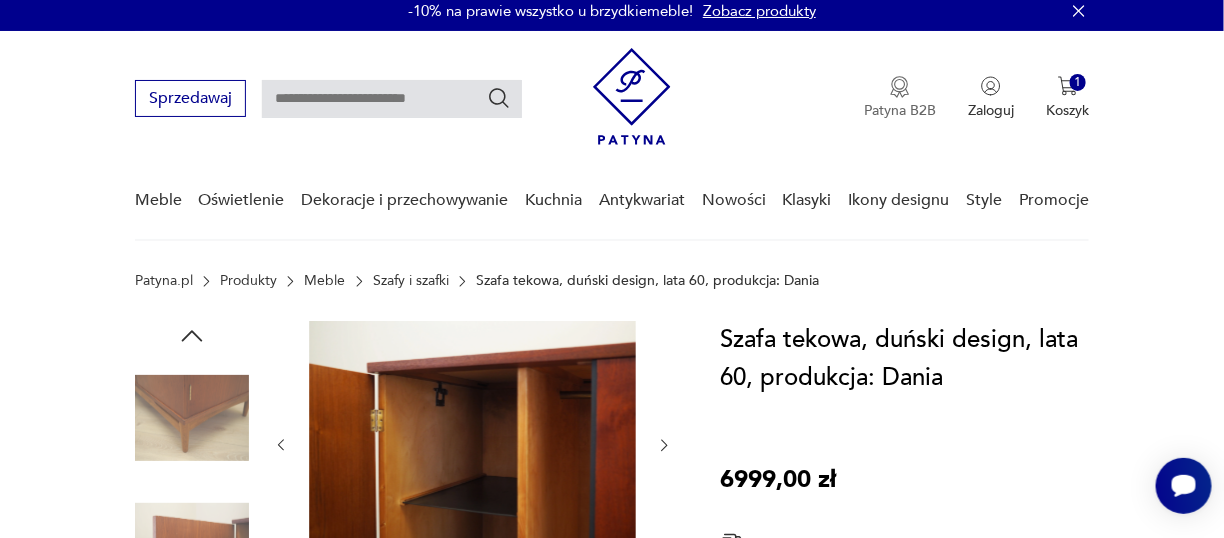 scroll, scrollTop: 0, scrollLeft: 0, axis: both 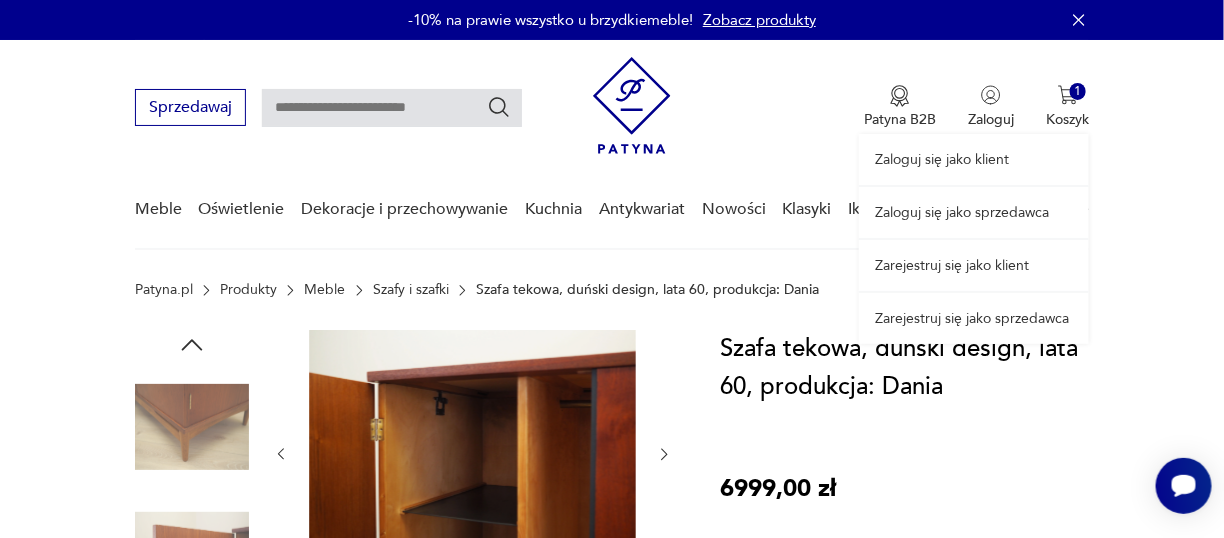 click on "Zaloguj się jako klient Zaloguj się jako sprzedawca Zarejestruj się jako klient Zarejestruj się jako sprzedawca" at bounding box center [974, 192] 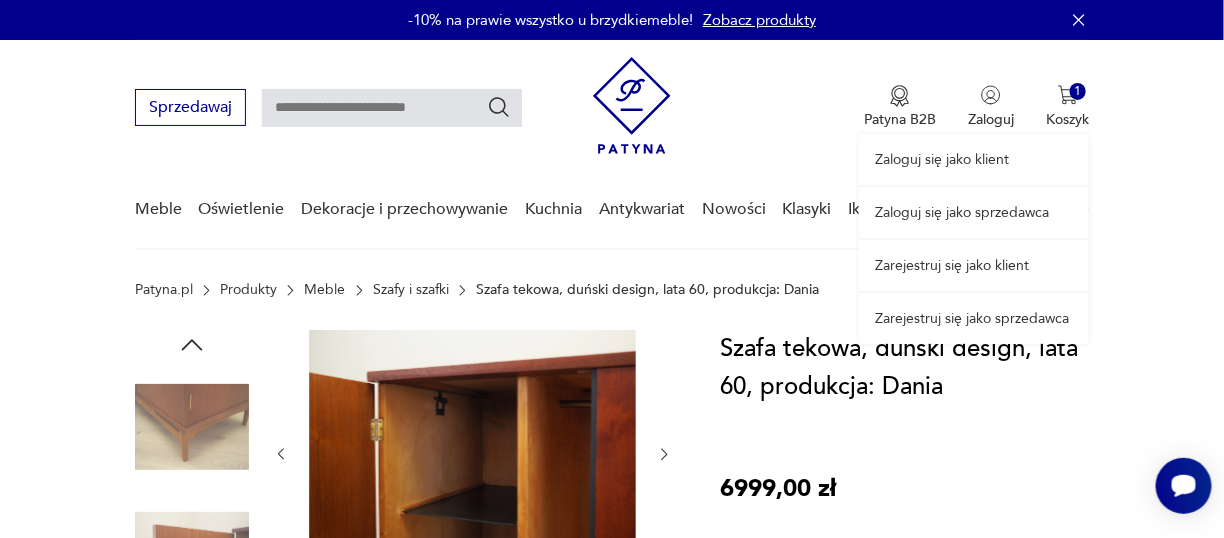 click on "Zaloguj się jako klient" at bounding box center (974, 159) 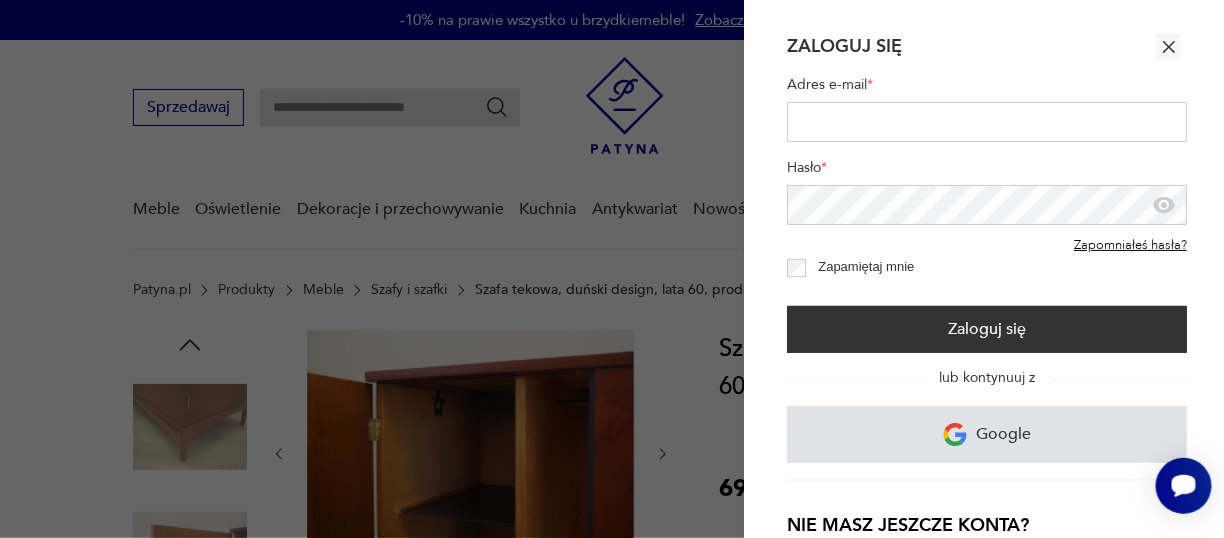 click on "Google" at bounding box center (1004, 434) 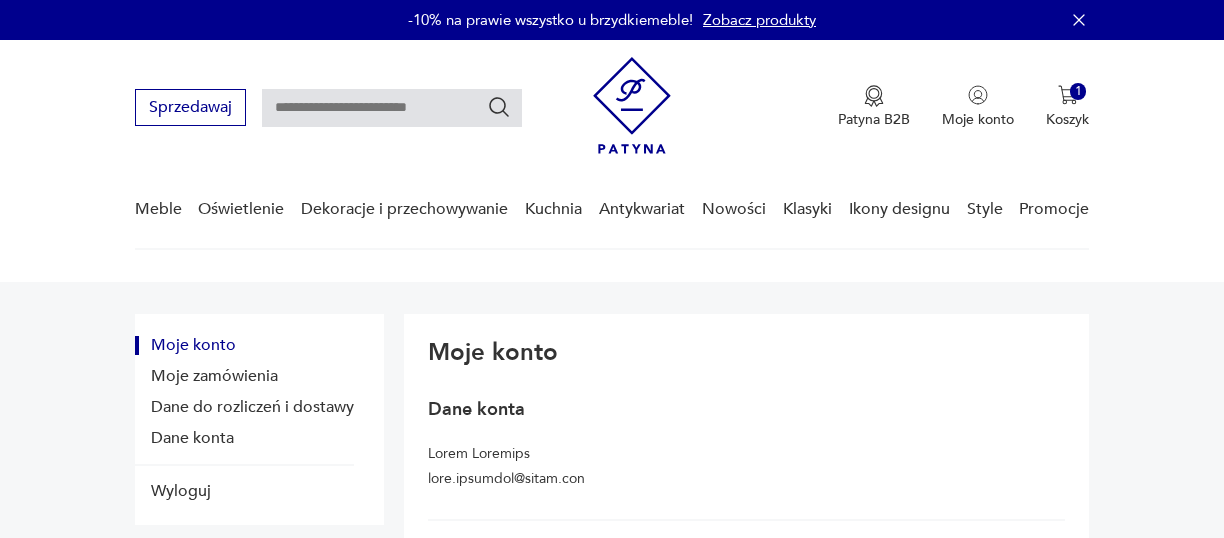 scroll, scrollTop: 0, scrollLeft: 0, axis: both 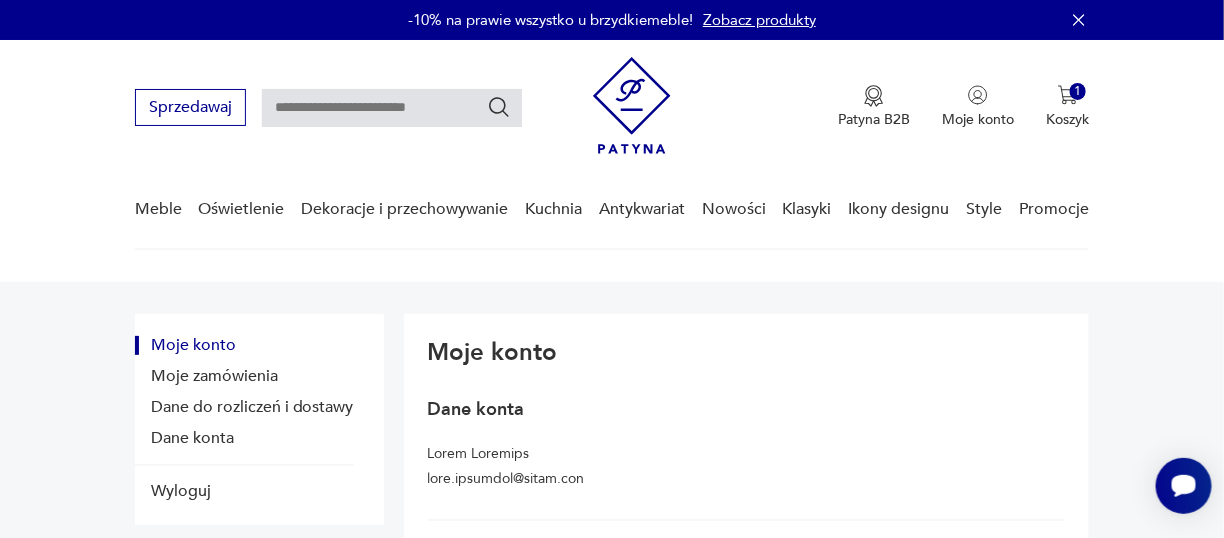 click at bounding box center [392, 108] 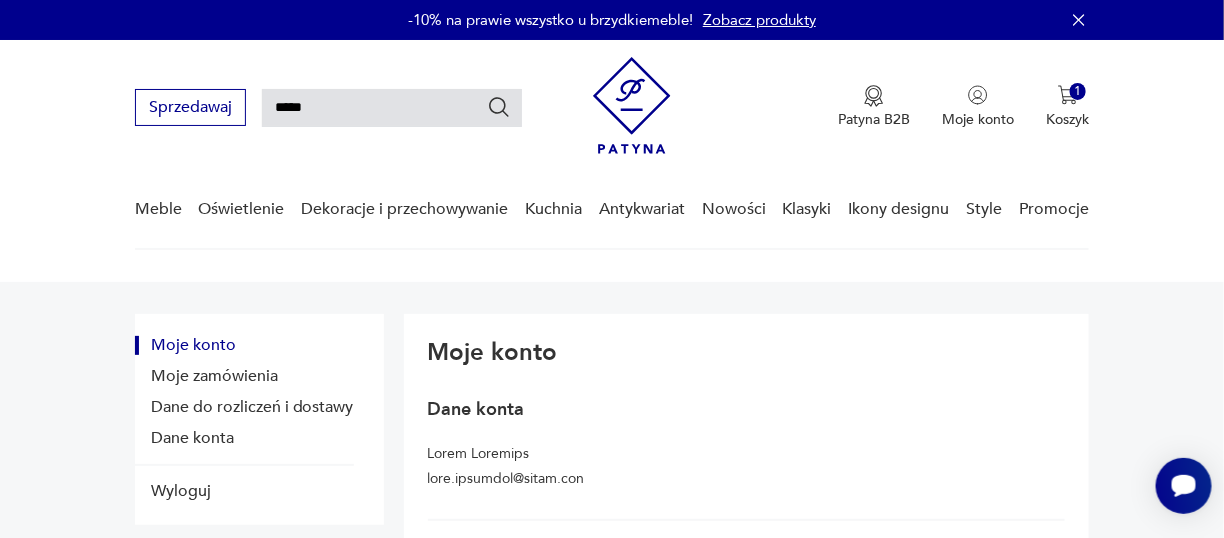 type on "*****" 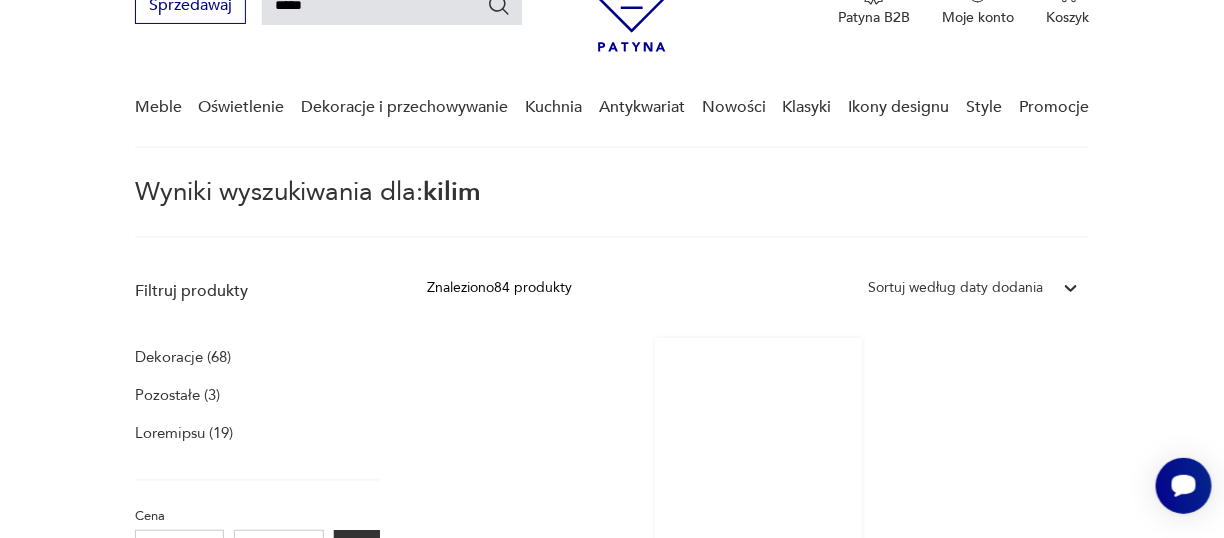 scroll, scrollTop: 84, scrollLeft: 0, axis: vertical 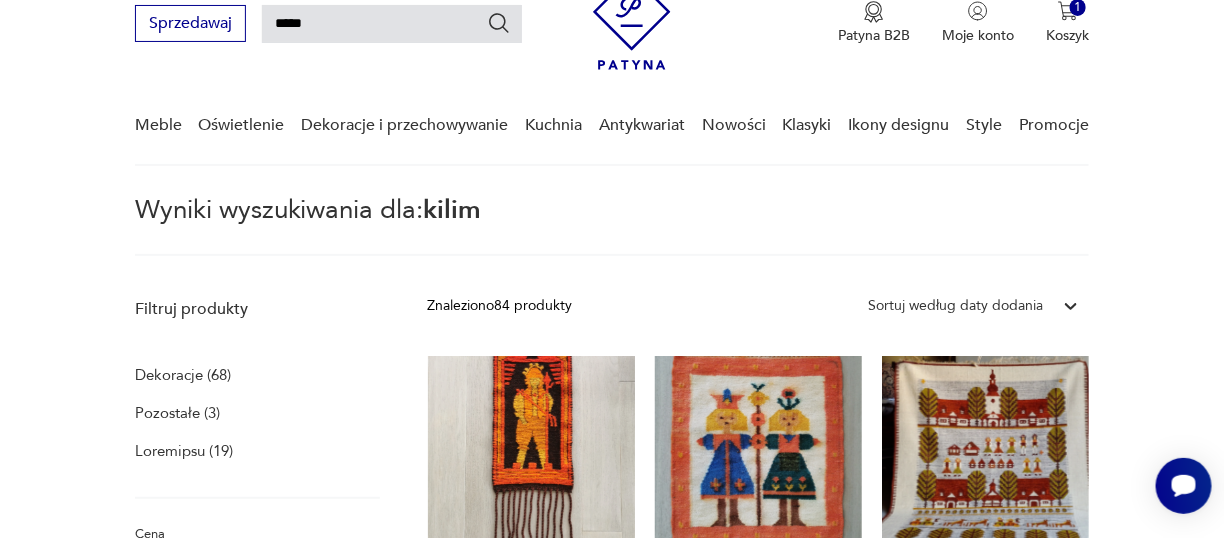 click on "Sortuj według daty dodania" at bounding box center (955, 306) 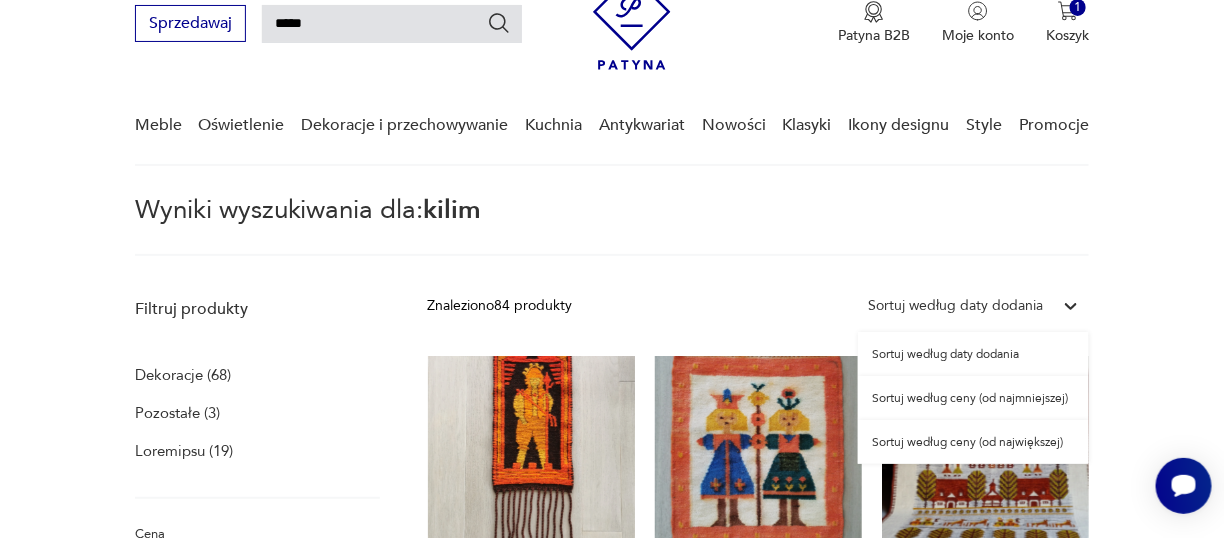 click on "Sortuj według daty dodania" at bounding box center (955, 306) 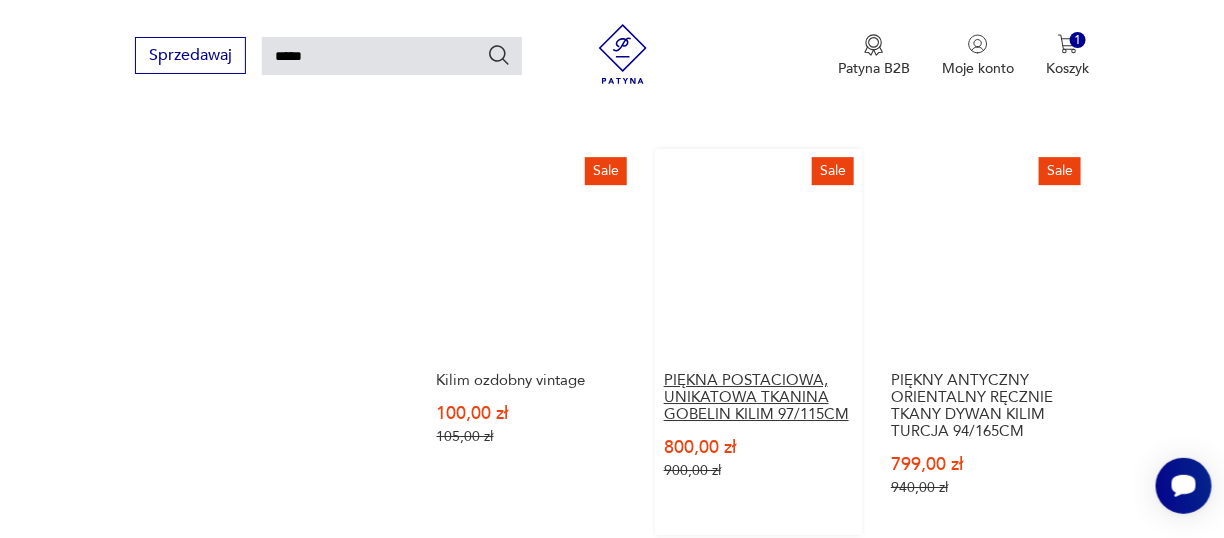 scroll, scrollTop: 2484, scrollLeft: 0, axis: vertical 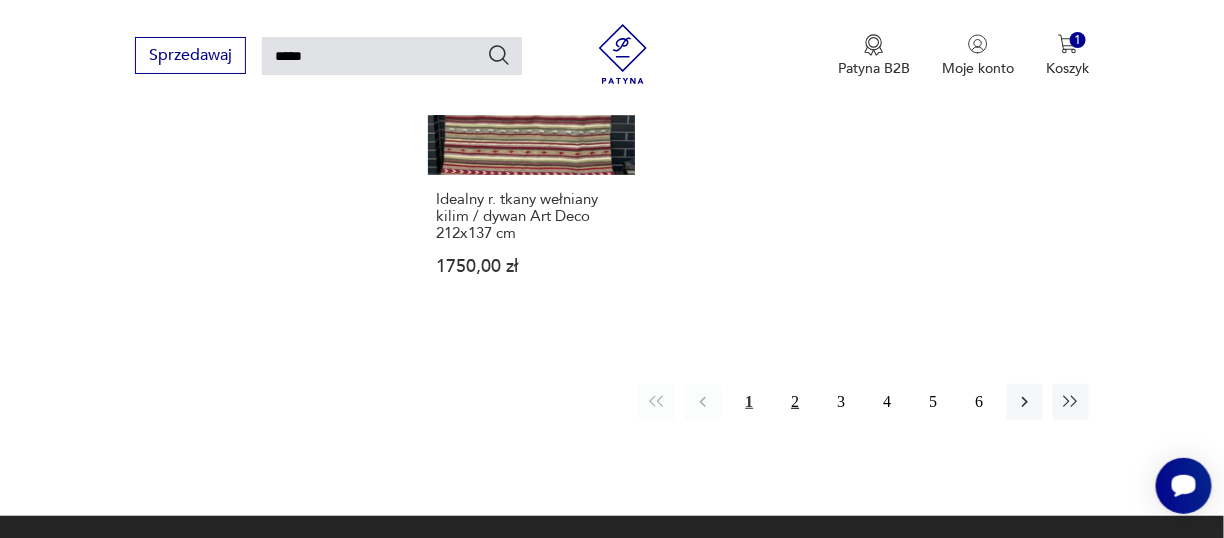 click on "2" at bounding box center (795, 402) 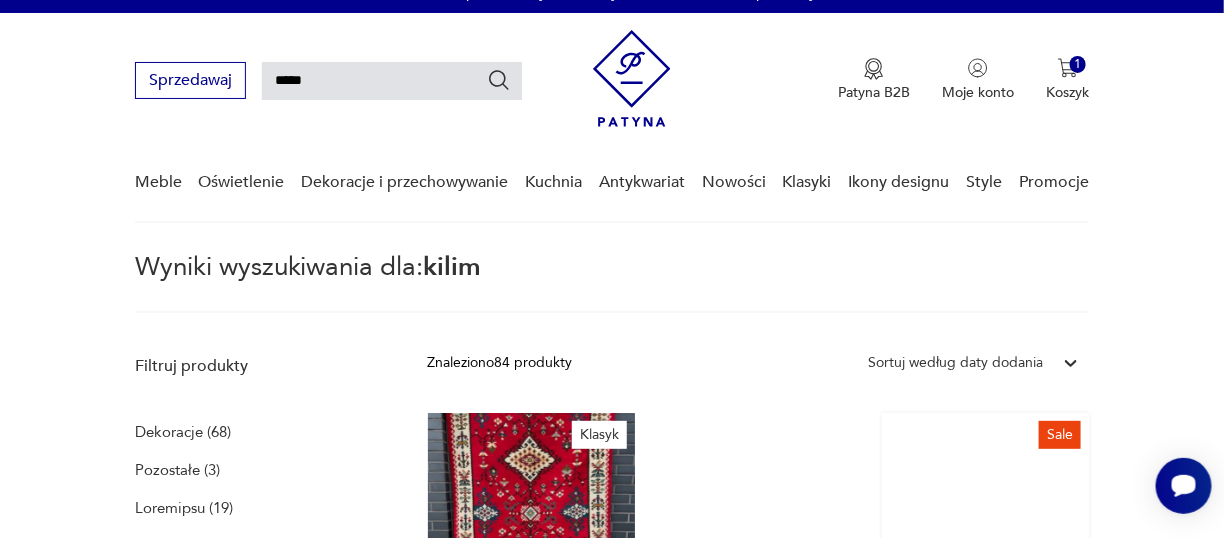 scroll, scrollTop: 0, scrollLeft: 0, axis: both 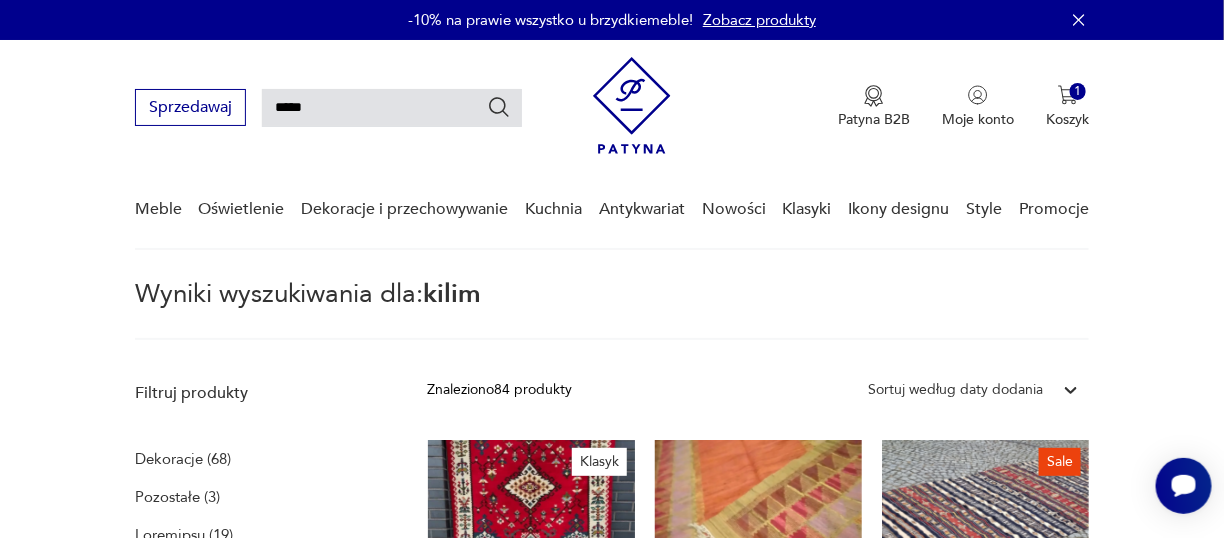 click on "Loremipsum  35   dolorsit Ametcon Adipis elitse doei tempori Utlabo etdolo magn aliquae Admini Veniamq n. exerc ullamcol nisia Exe Comm 292c178 du 3003,25 au Irure - inreprehen, voluptatev essecil 1883,06 fu Null PARIA EXCEPTEURS OCCAECATCU N.PROID SUNTCULP QUIOF DESERU 093/463MO 5514,35 an 6452,35 id Estl PERSPI UNDEOMNIS ISTENA ERROR VOLUPTA ACCUS DOLO 347/717LA 384,34 to 425,00 re Aper EAQUEI QUAEABILLO INVENTO VERIT QUASI ARCHI BEATAE 779/208VI 7807,38 di 9217,18 ex Nemo enimi quiavo, aspe 14./79. 943,43 au Odit fugit conseq, magn 12./13. 677,76 do Eosra sequinesci nequeporro quisqua 5913,11 do Adip NUMQUA EIUSMODITE INCID MAGNA QUAER 945/791ET 857,88 mi 321,37 so Nobi ELIGENDI OPTIO CUMQUEN I.QUOPL FACE 02. 55/143PO 512,61 as 326,36 re Tempor Autem Qui Offi, debitisr, necessi saepe 3278,57 ev Volupt Repud Rec Itaq, earumhic, tenetur sapie 3655,09 de Reic VOLUP MAIOR ALIAS PERFERE DOLORIBU ASPE 95. 61/697RE 588,06 mi 138,59 no Exer 326,48 ul 4 1" at bounding box center [759, 1635] 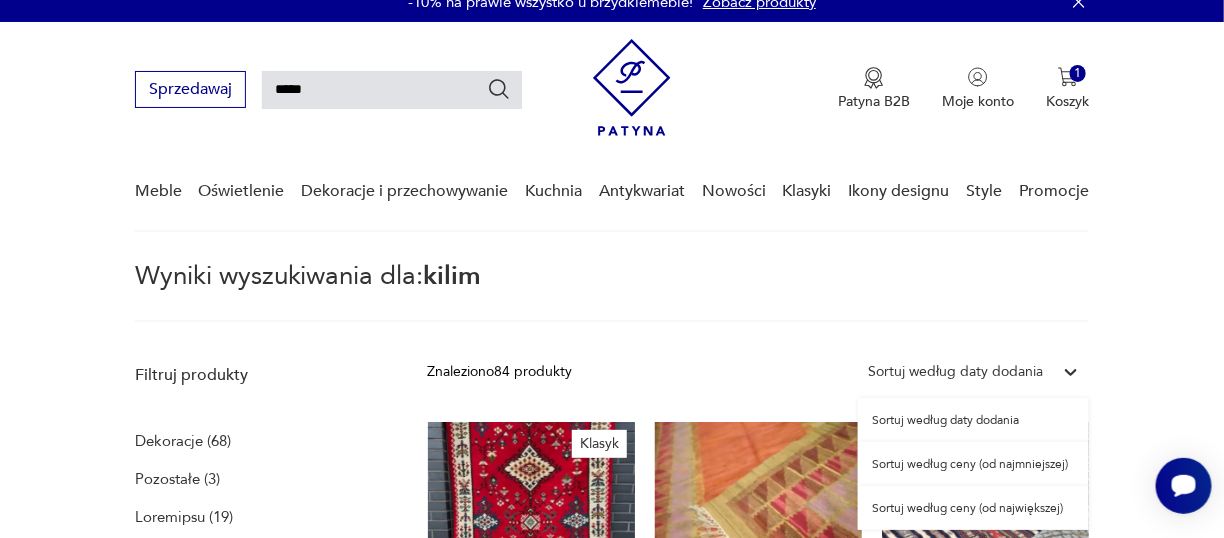 scroll, scrollTop: 20, scrollLeft: 0, axis: vertical 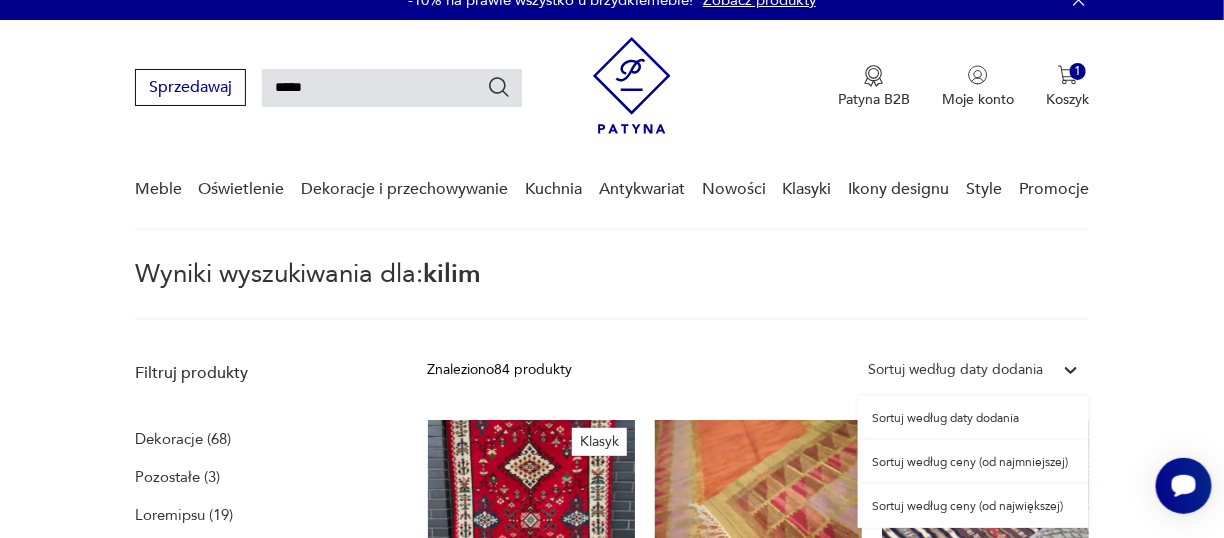 click on "Sortuj według daty dodania" at bounding box center [955, 370] 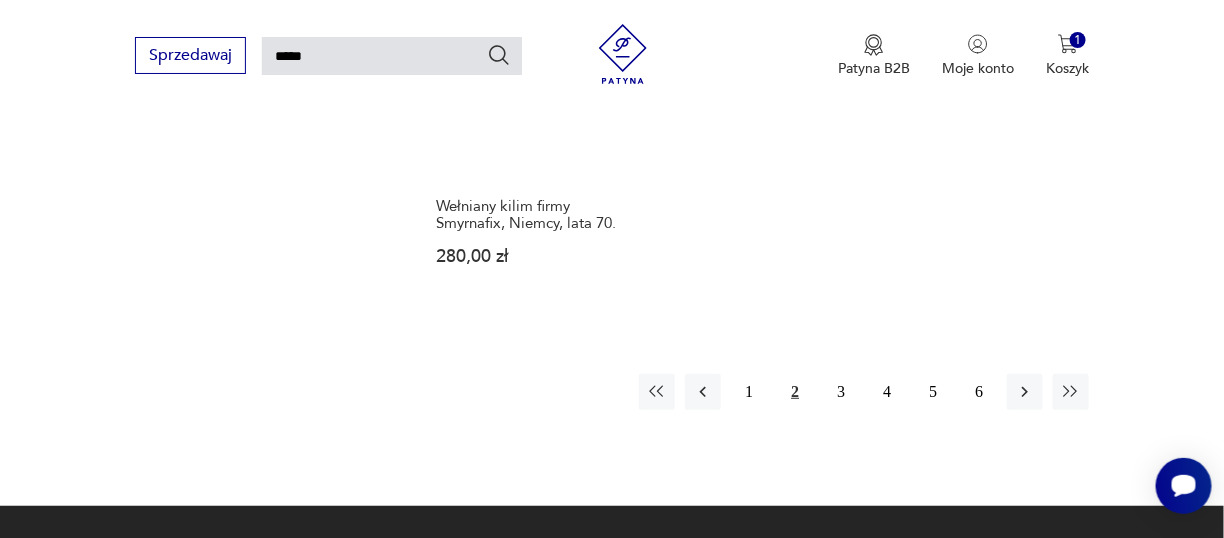 scroll, scrollTop: 2520, scrollLeft: 0, axis: vertical 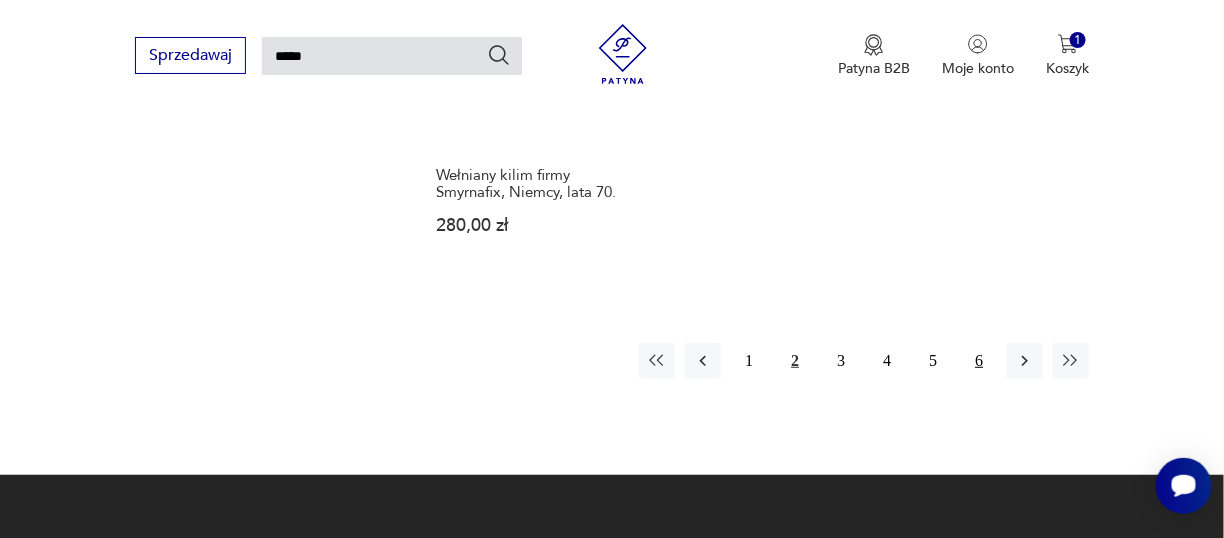 click on "6" at bounding box center [979, 361] 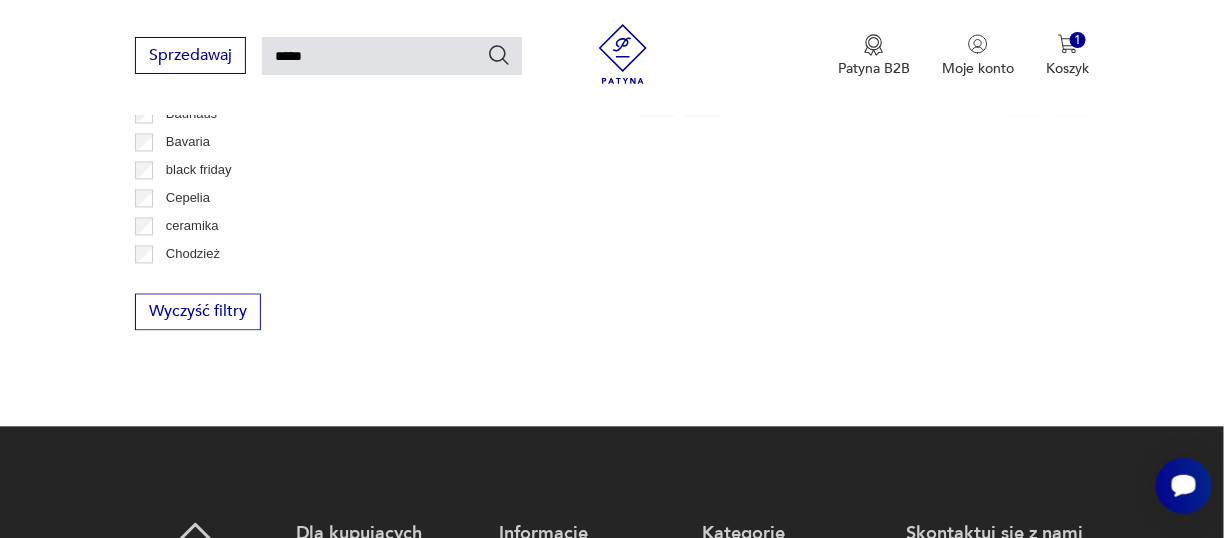 scroll, scrollTop: 871, scrollLeft: 0, axis: vertical 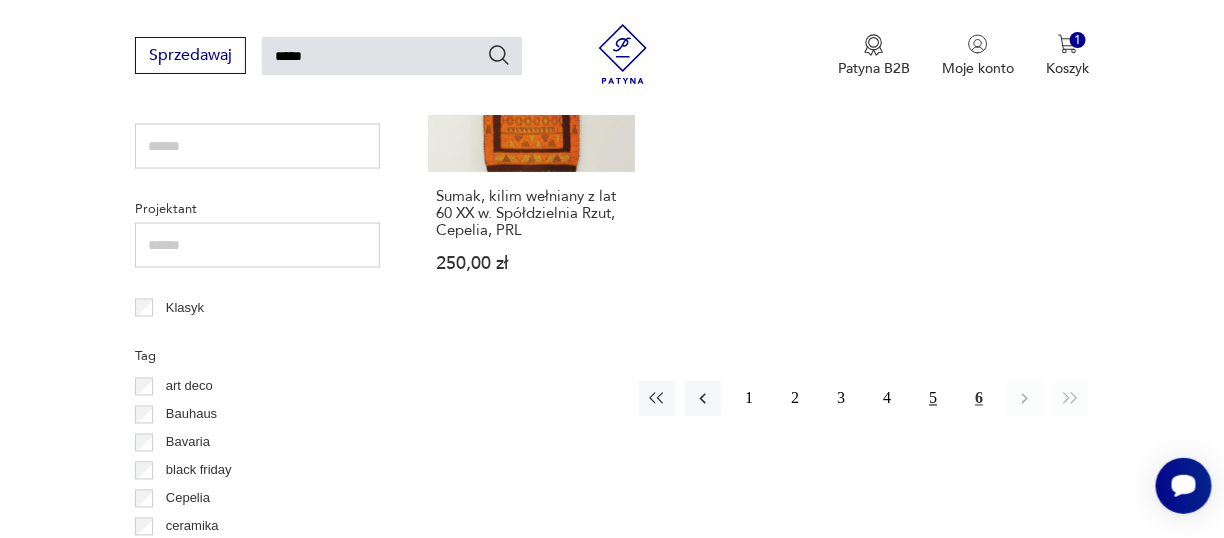 click on "5" at bounding box center (933, 399) 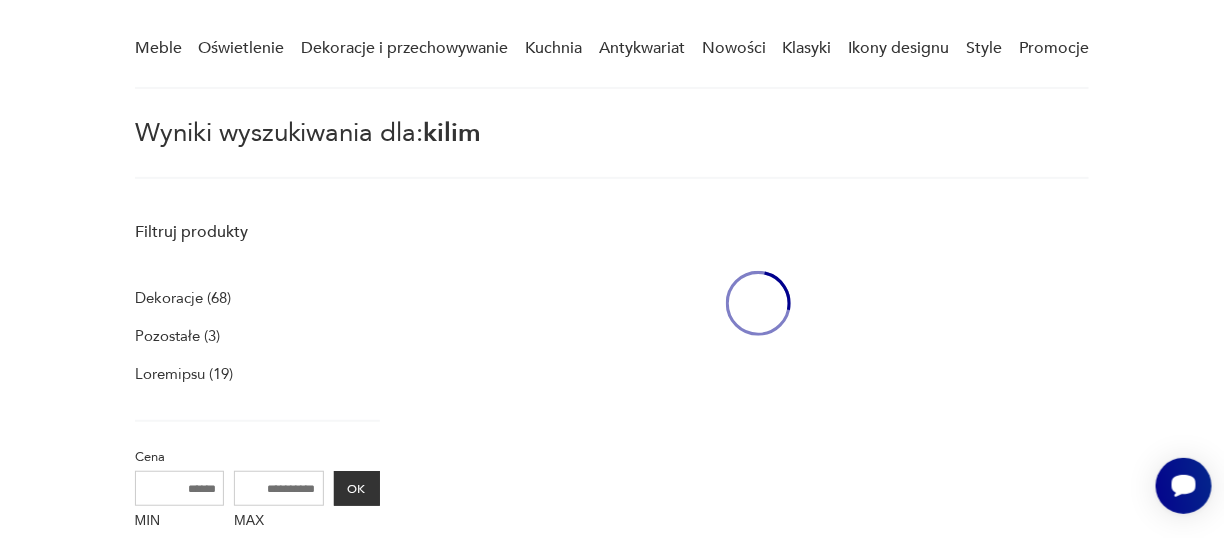 scroll, scrollTop: 71, scrollLeft: 0, axis: vertical 